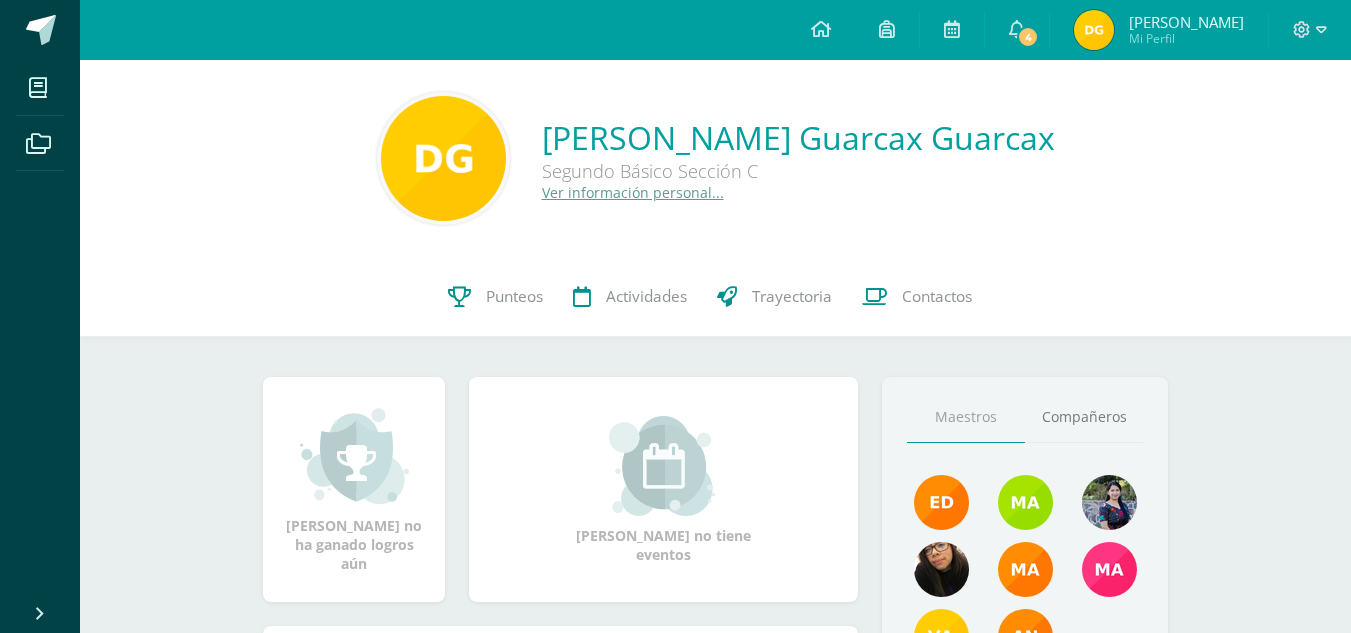 scroll, scrollTop: 0, scrollLeft: 0, axis: both 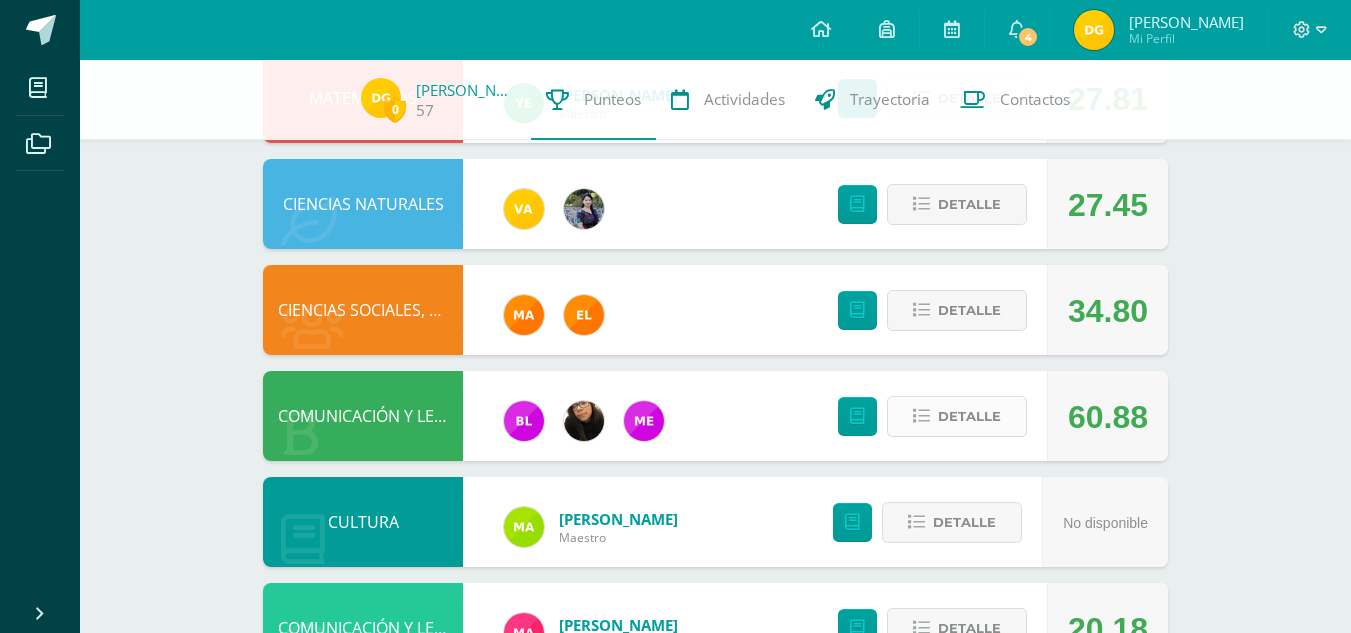 click on "Detalle" at bounding box center (969, 416) 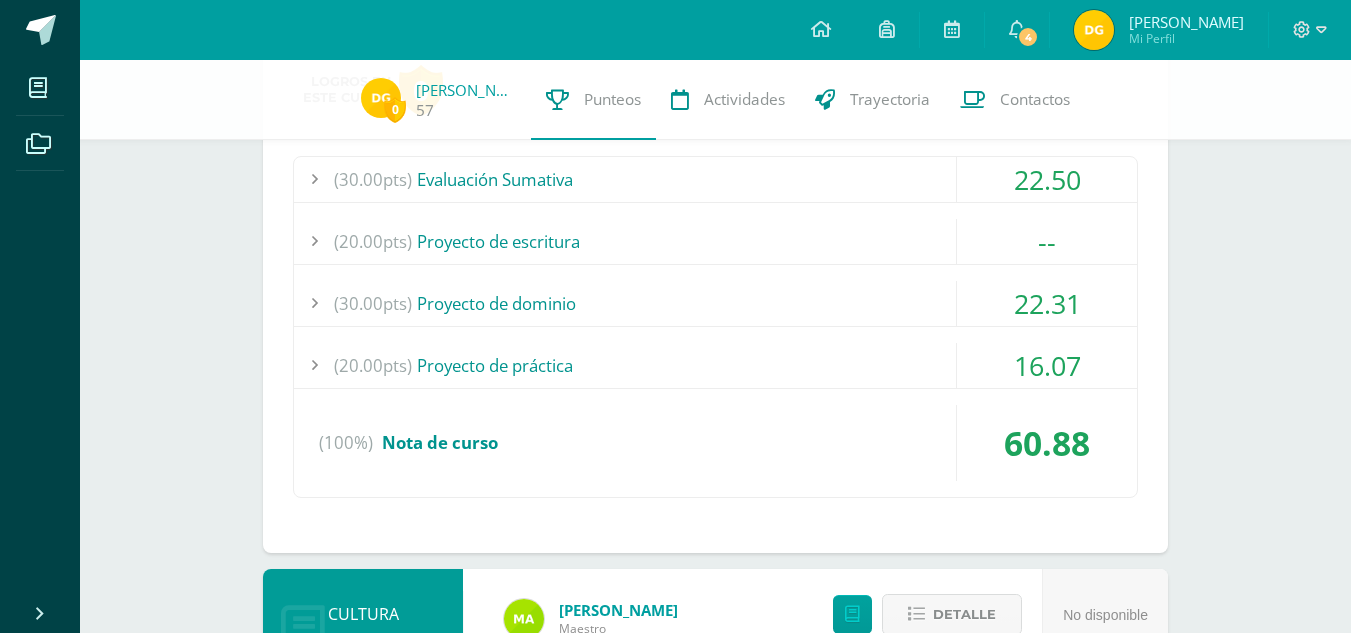 scroll, scrollTop: 998, scrollLeft: 0, axis: vertical 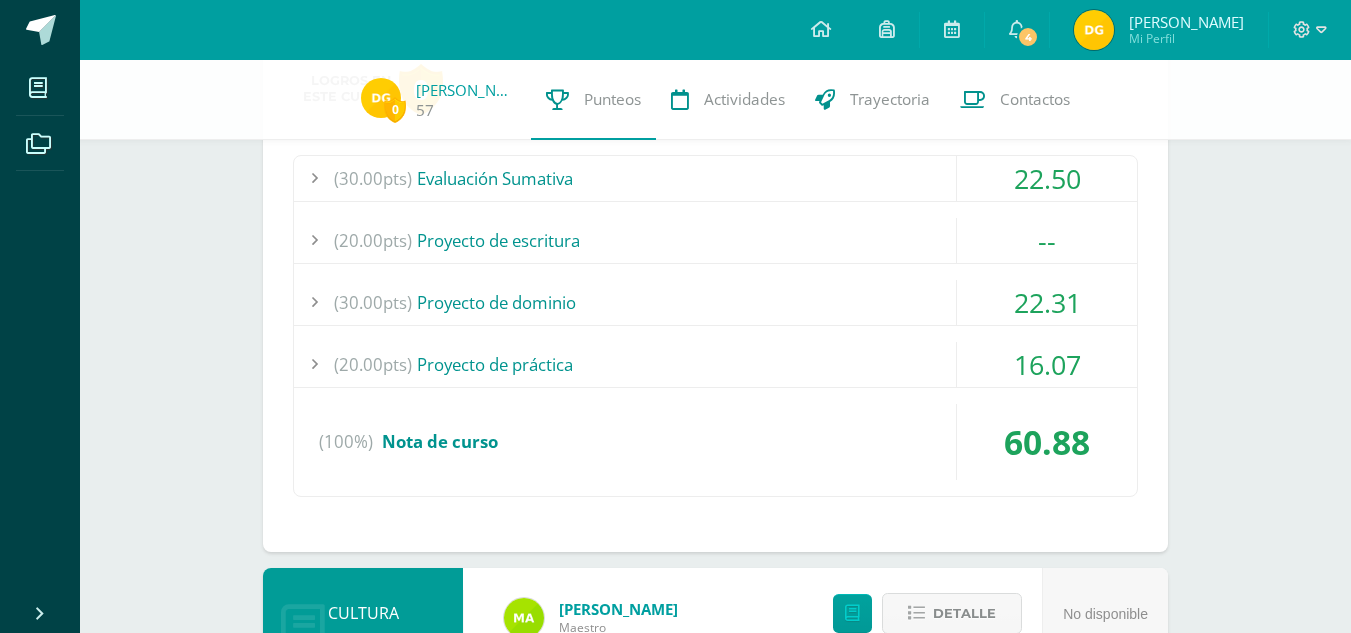click on "16.07" at bounding box center [1047, 364] 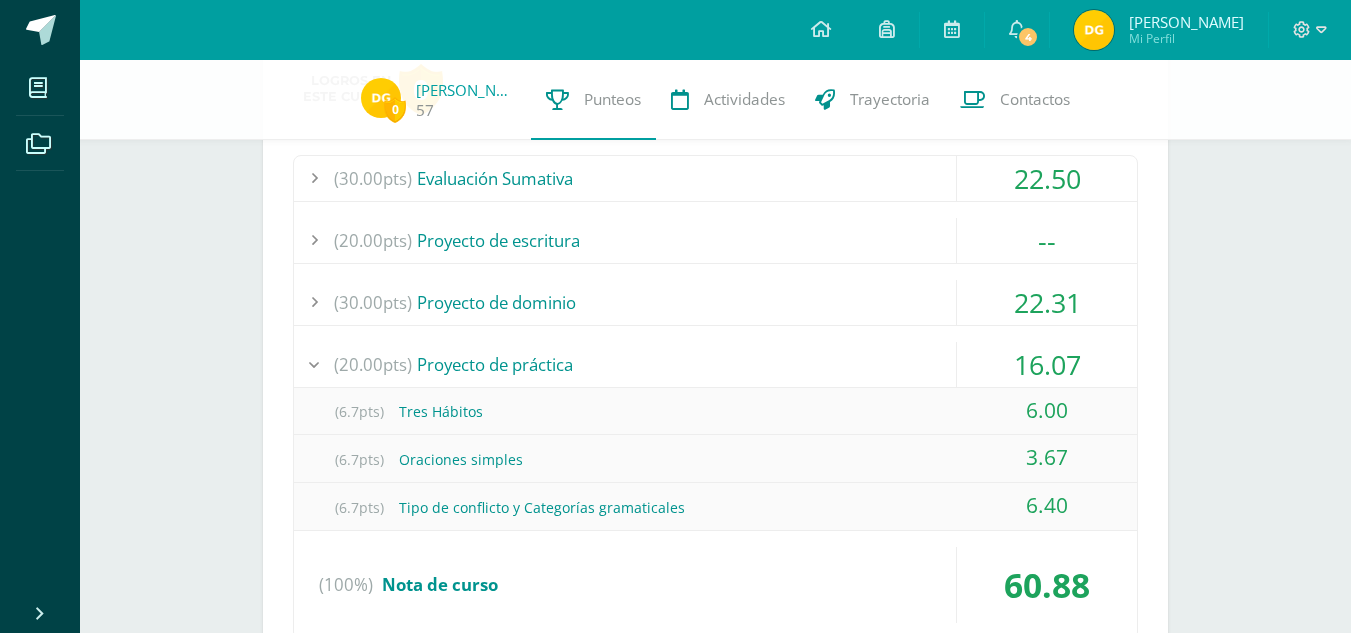 click on "16.07" at bounding box center [1047, 364] 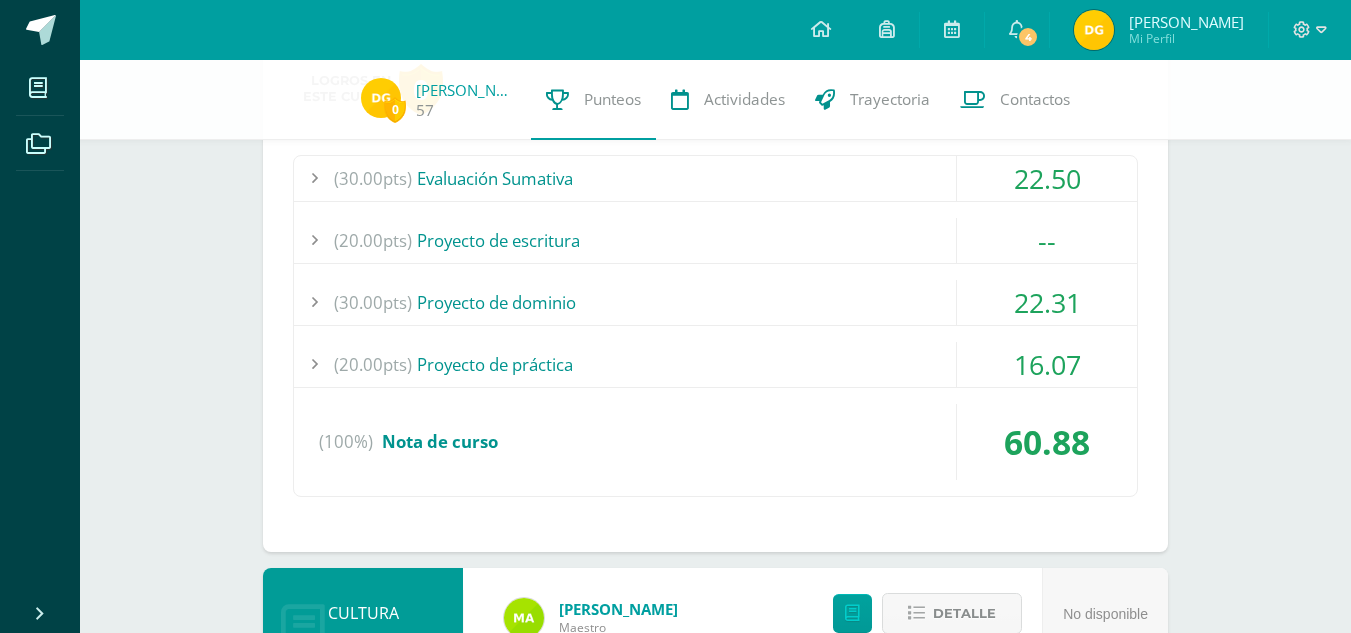 click on "--" at bounding box center [1047, 240] 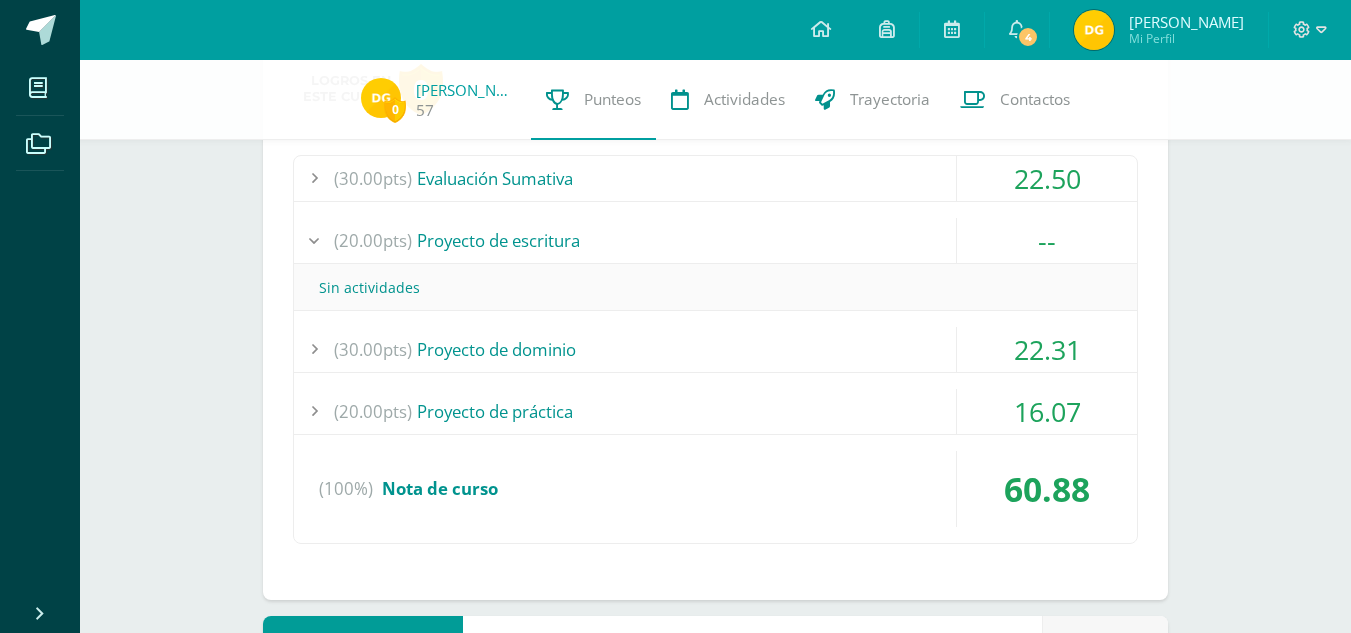 click on "--" at bounding box center (1047, 240) 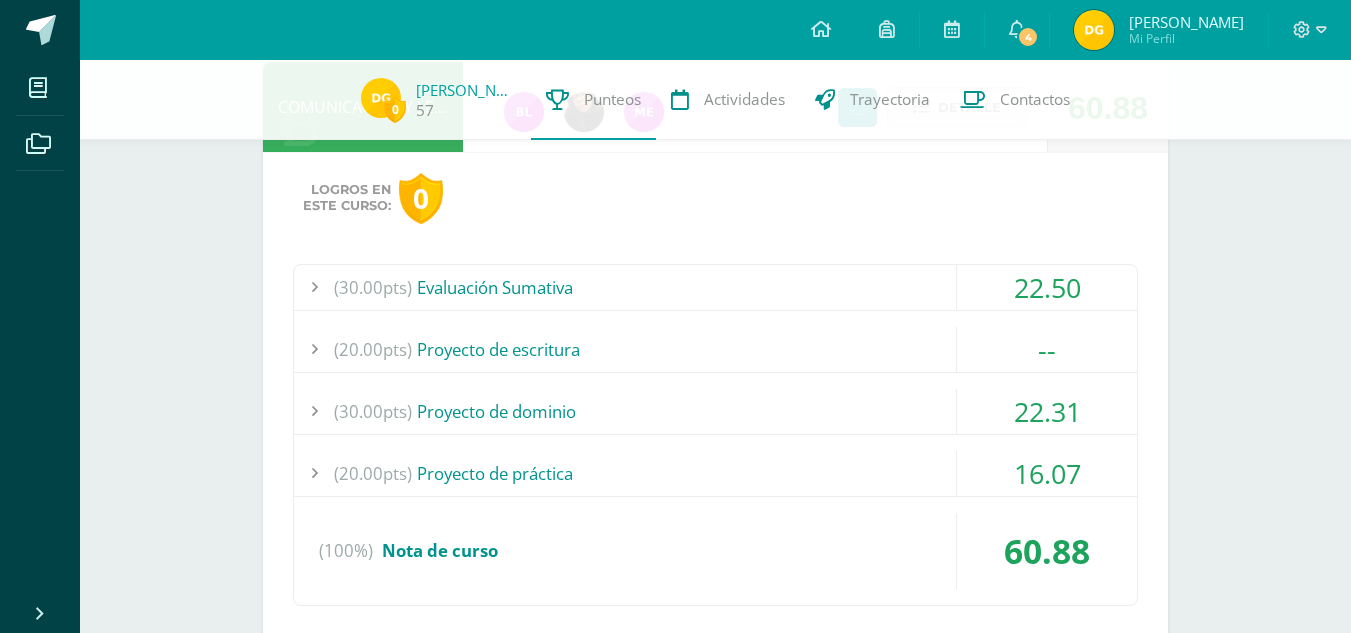 scroll, scrollTop: 885, scrollLeft: 0, axis: vertical 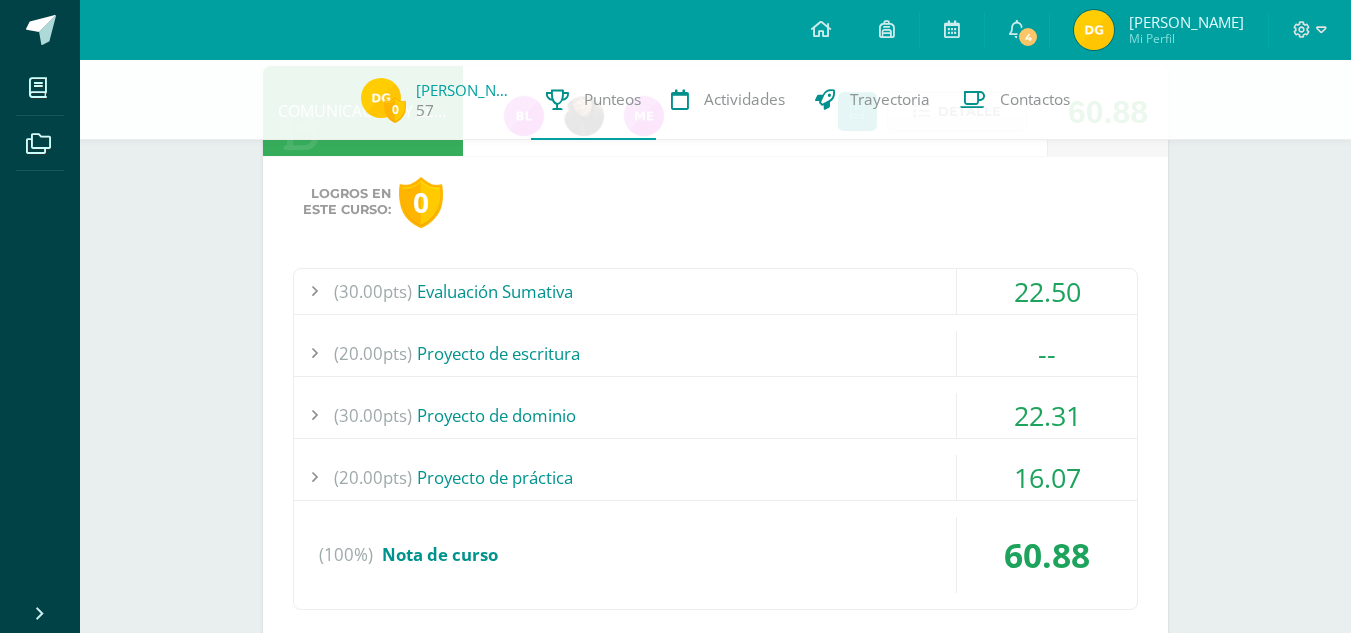click on "22.50" at bounding box center [1047, 291] 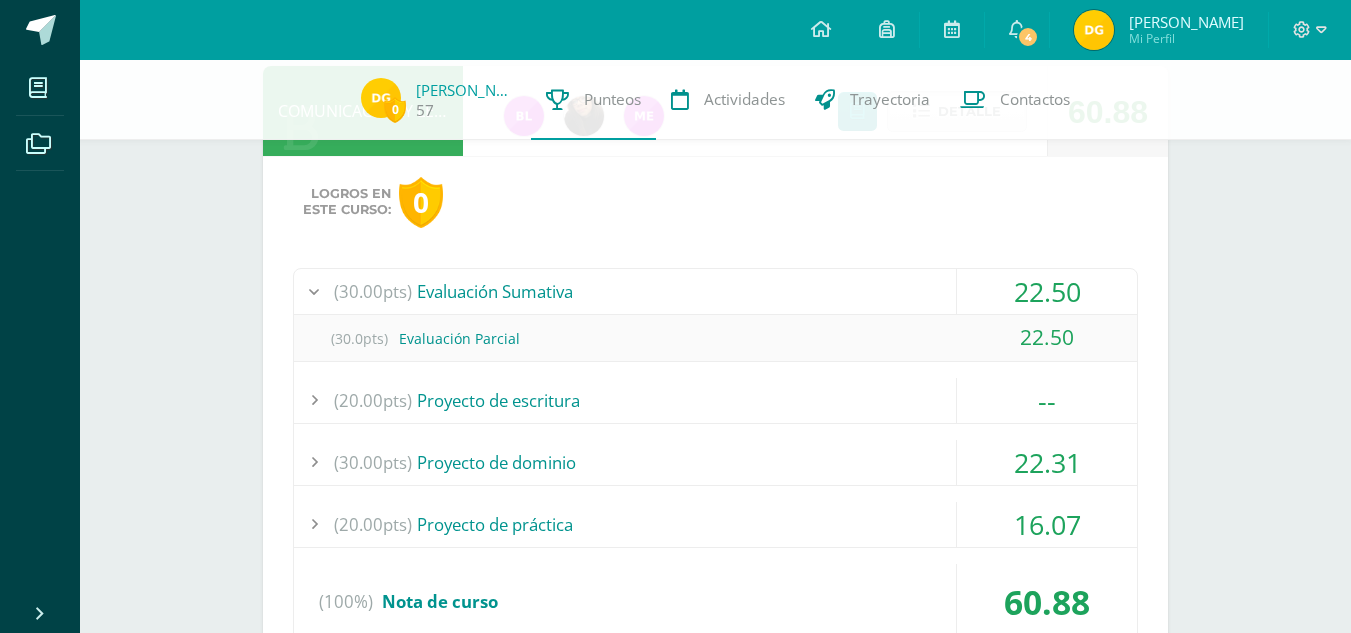 click on "22.50" at bounding box center (1047, 291) 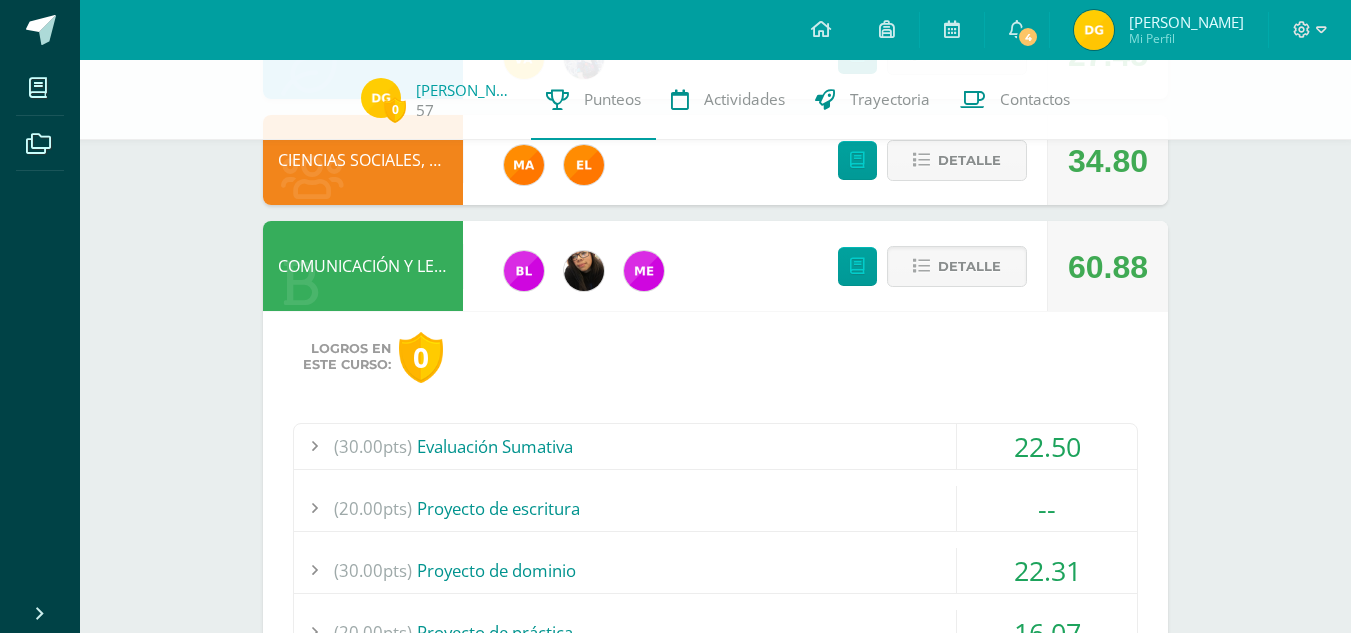 scroll, scrollTop: 729, scrollLeft: 0, axis: vertical 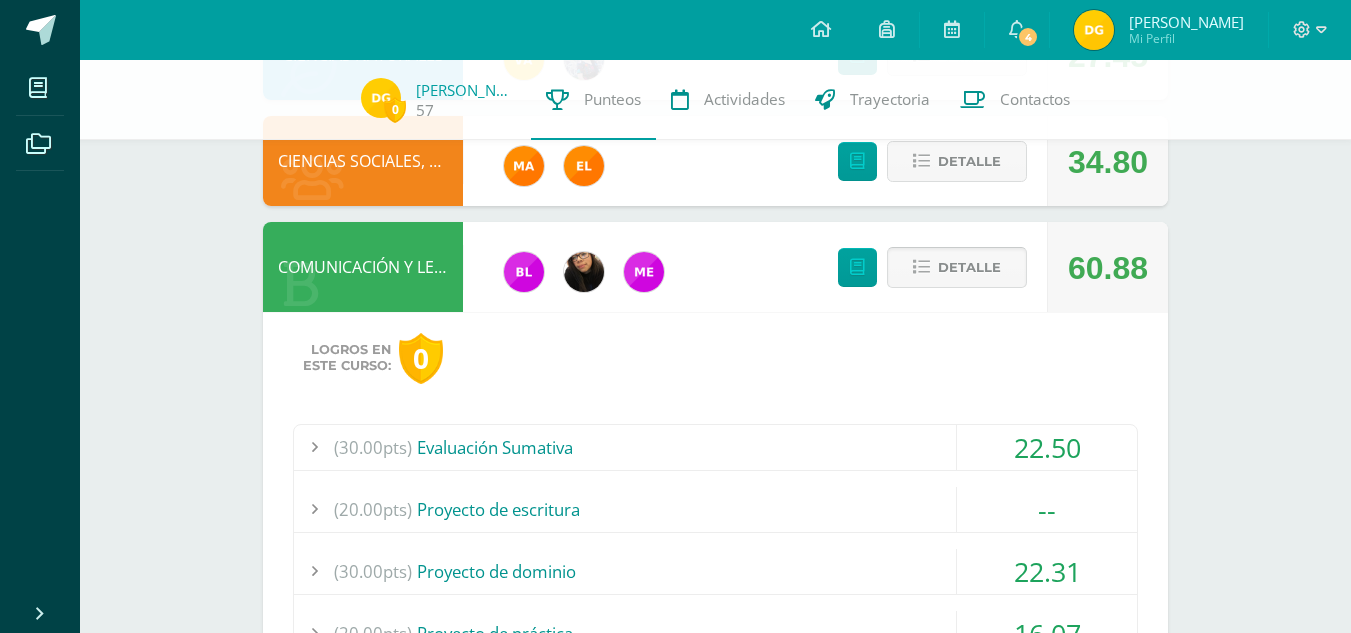 click on "Detalle" at bounding box center [969, 267] 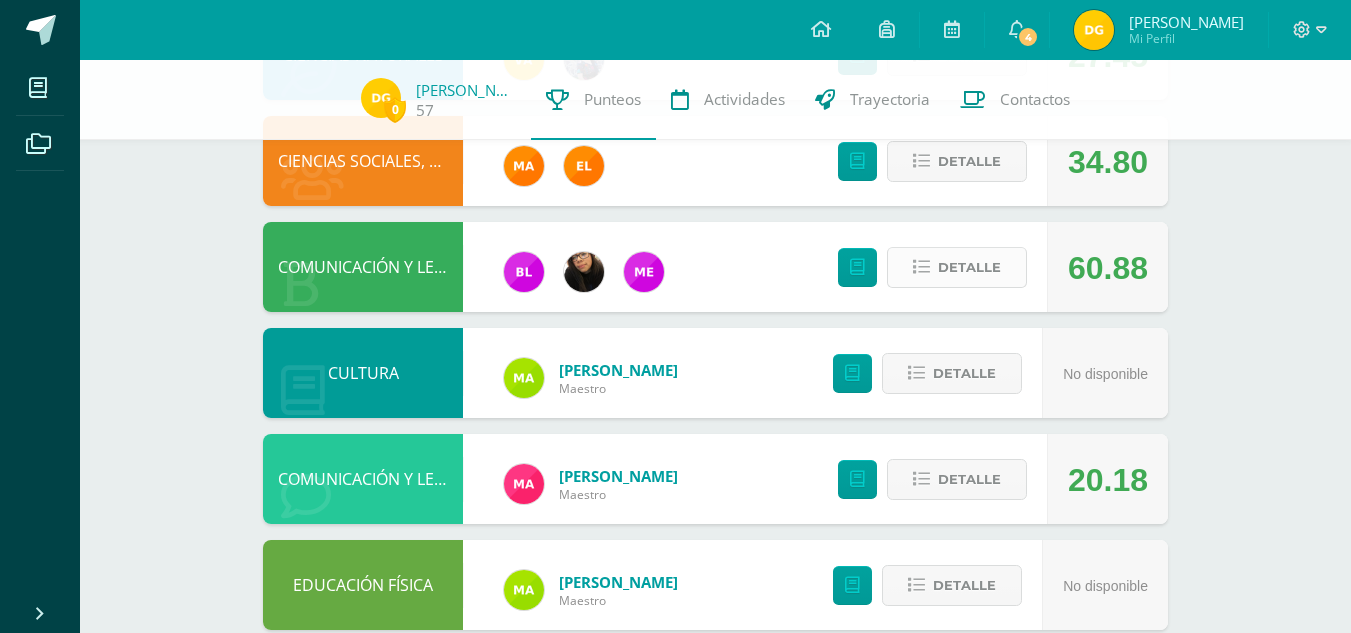 scroll, scrollTop: 853, scrollLeft: 0, axis: vertical 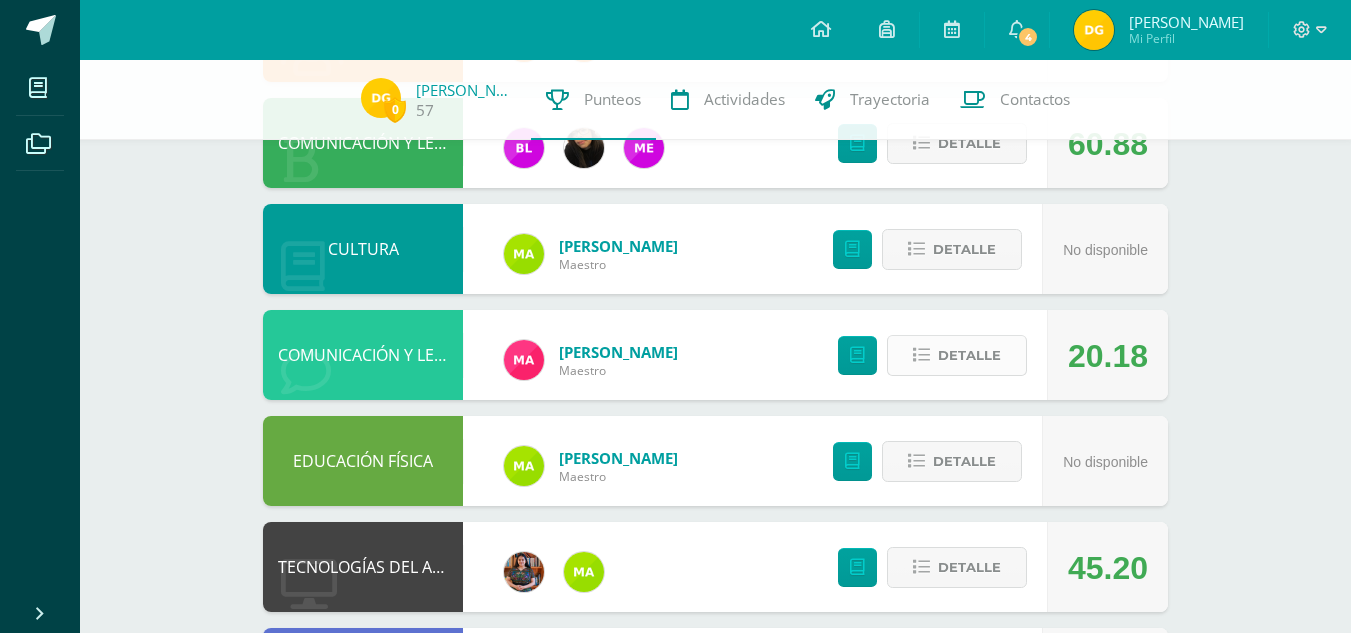 click on "Detalle" at bounding box center [969, 355] 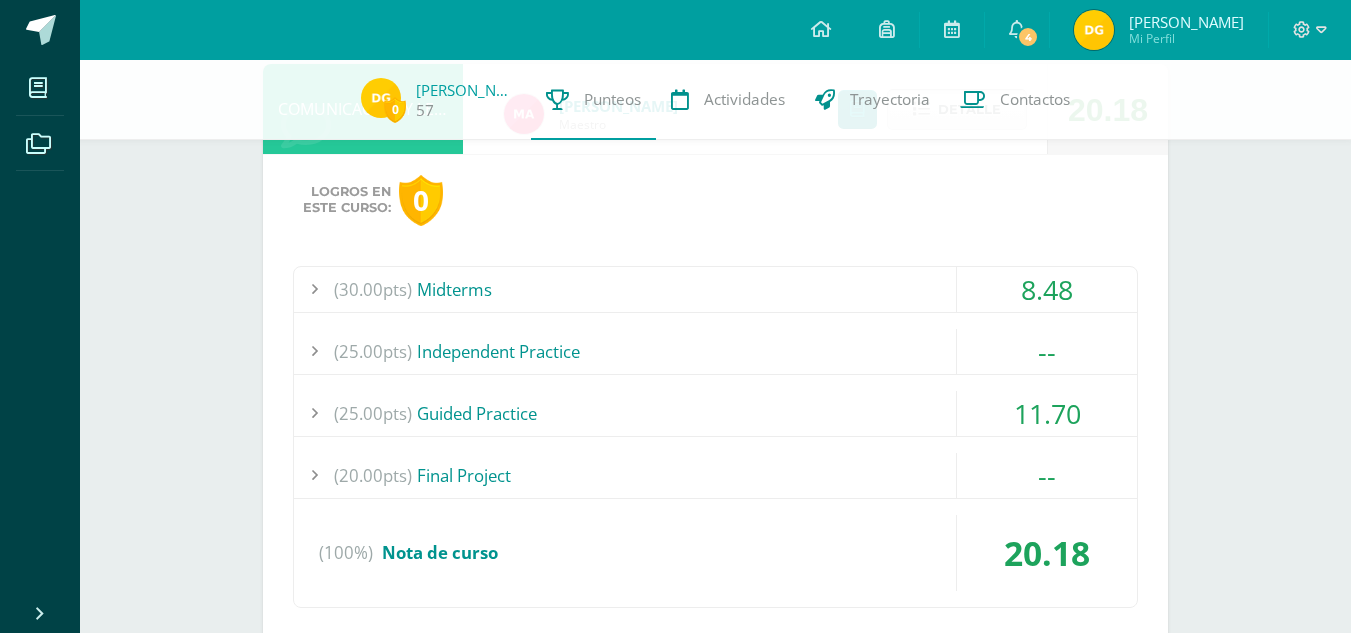 scroll, scrollTop: 1100, scrollLeft: 0, axis: vertical 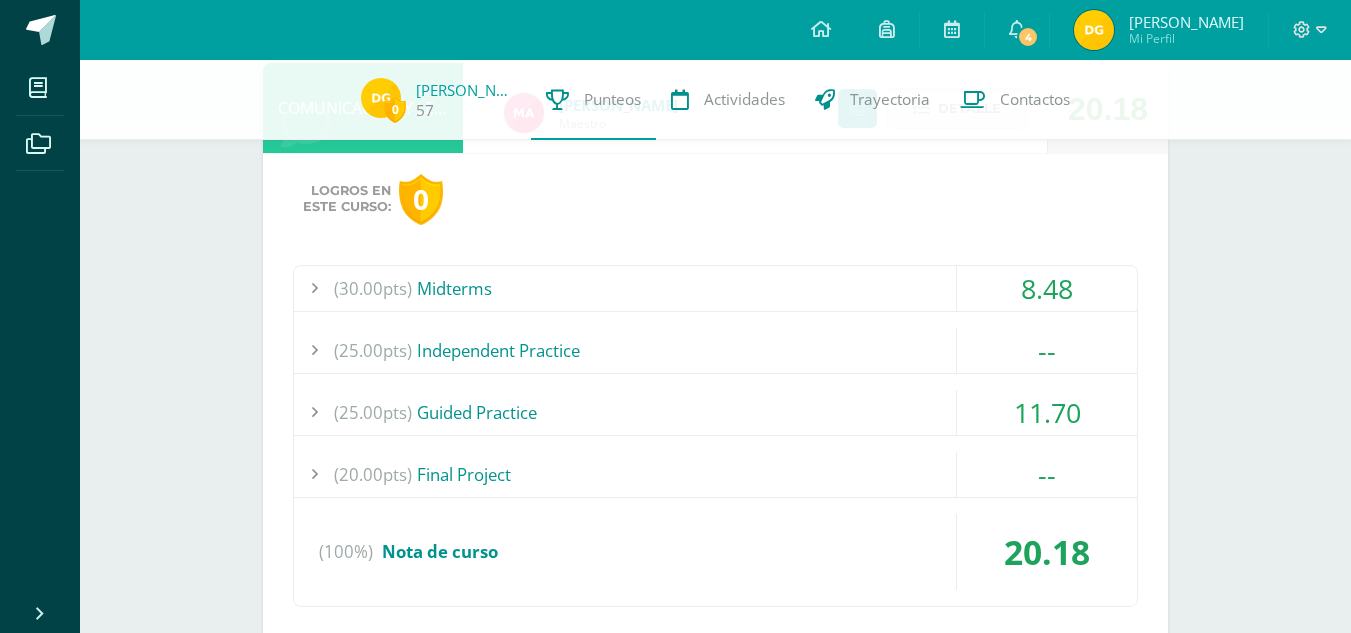 click on "(25.00pts)
Guided Practice" at bounding box center [715, 412] 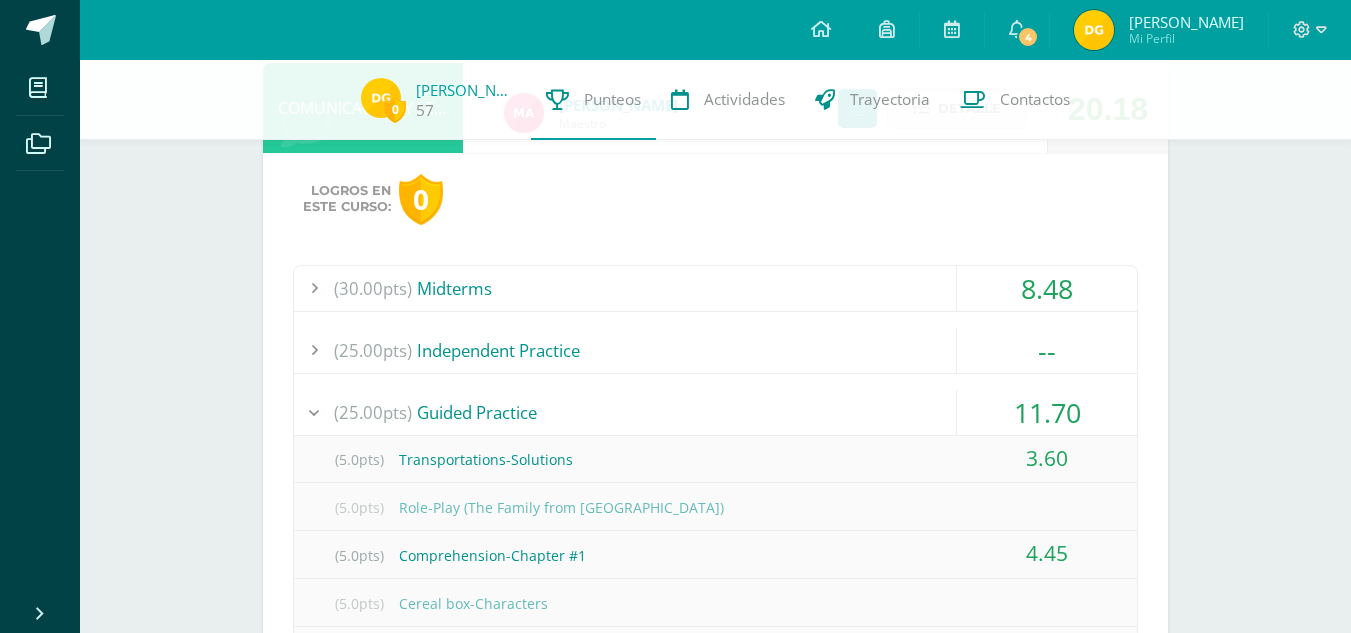 click on "(25.00pts)
Guided Practice" at bounding box center [715, 412] 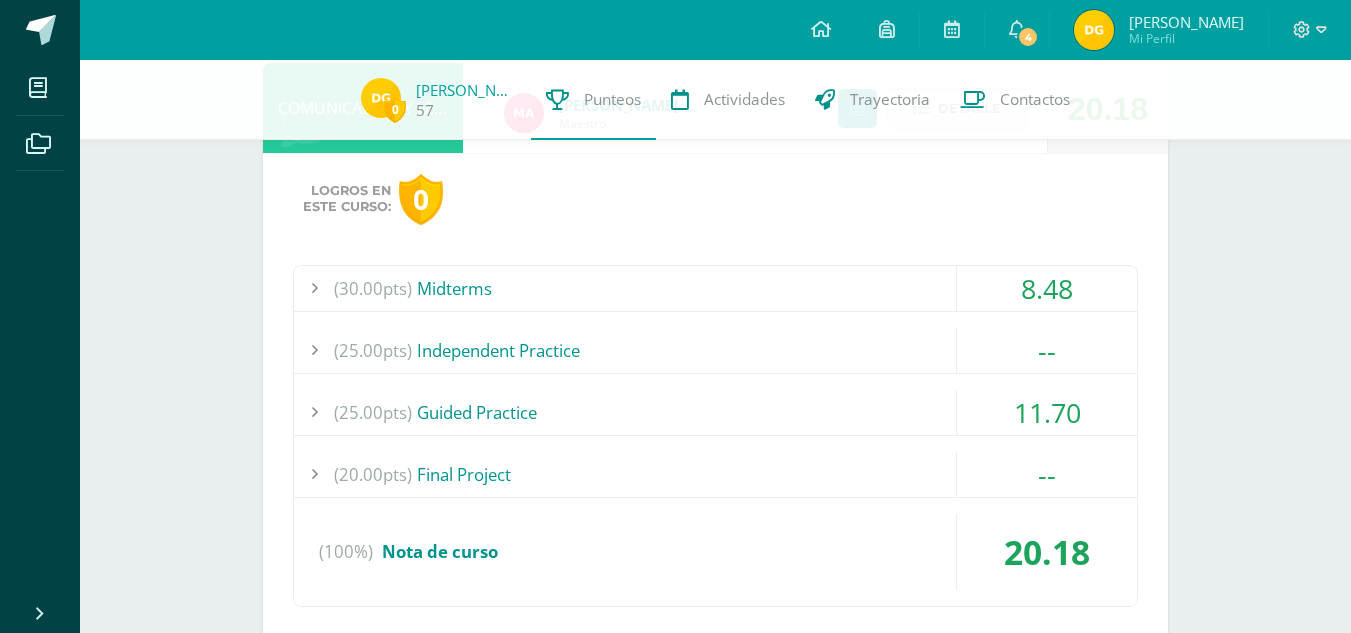 click on "8.48" at bounding box center (1047, 288) 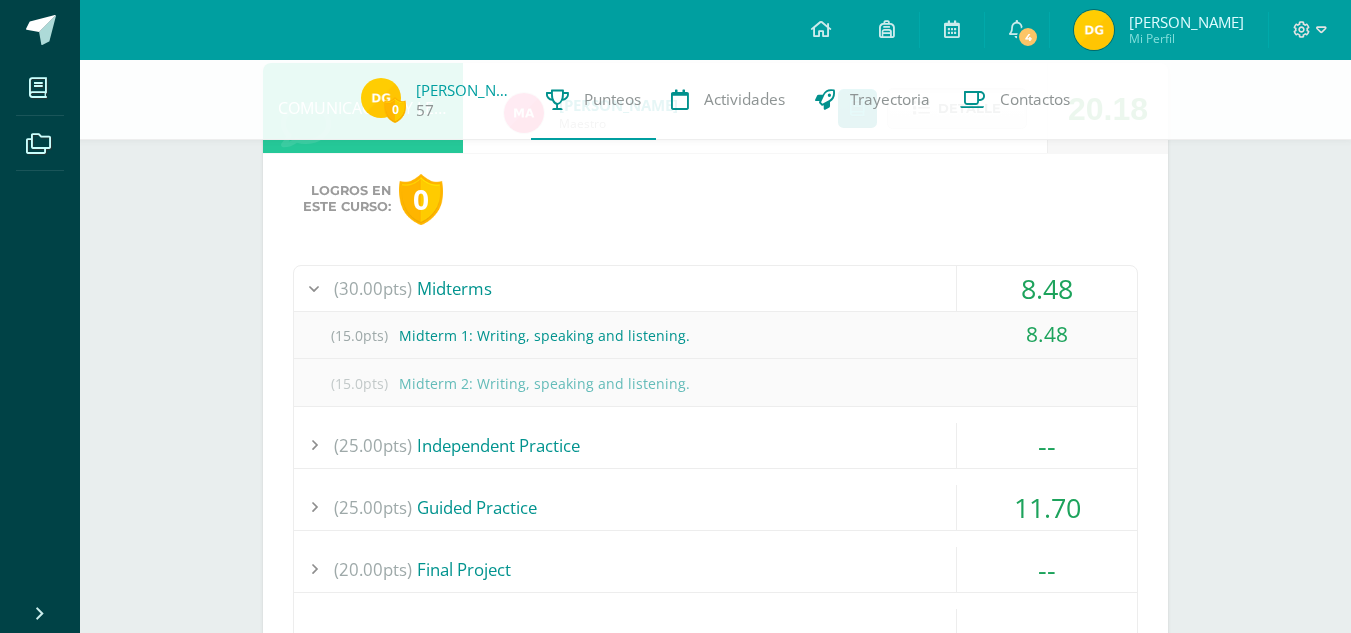 click on "8.48" at bounding box center (1047, 288) 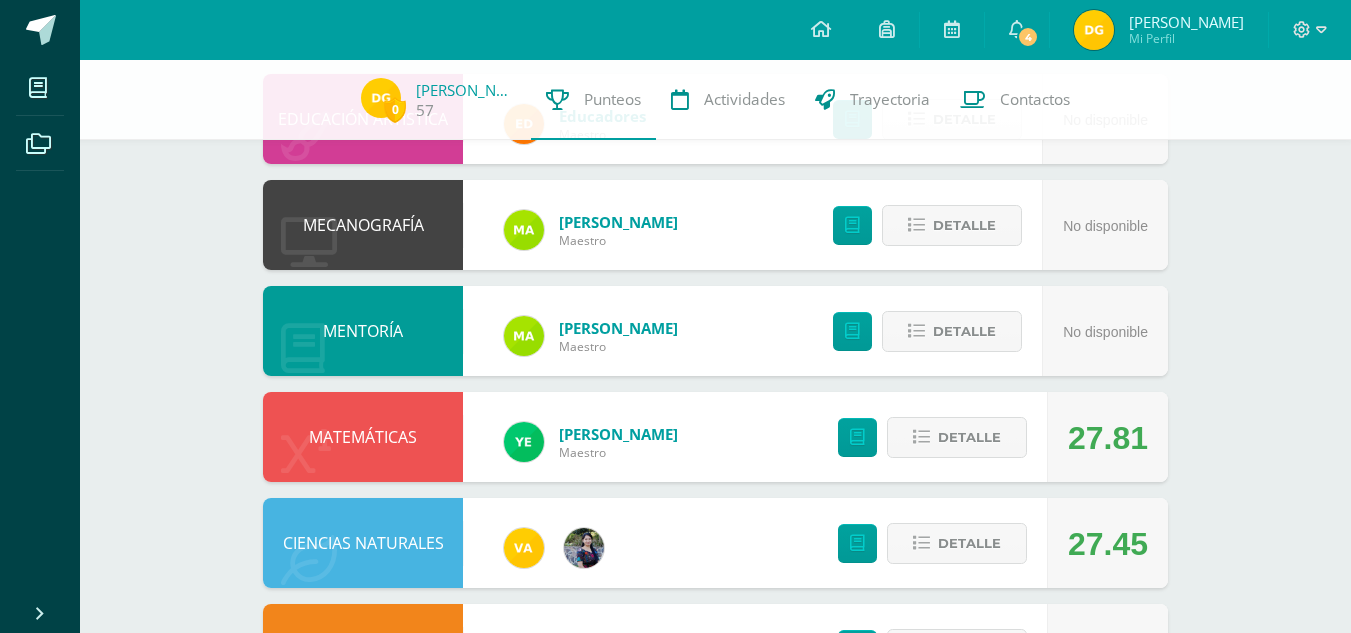scroll, scrollTop: 0, scrollLeft: 0, axis: both 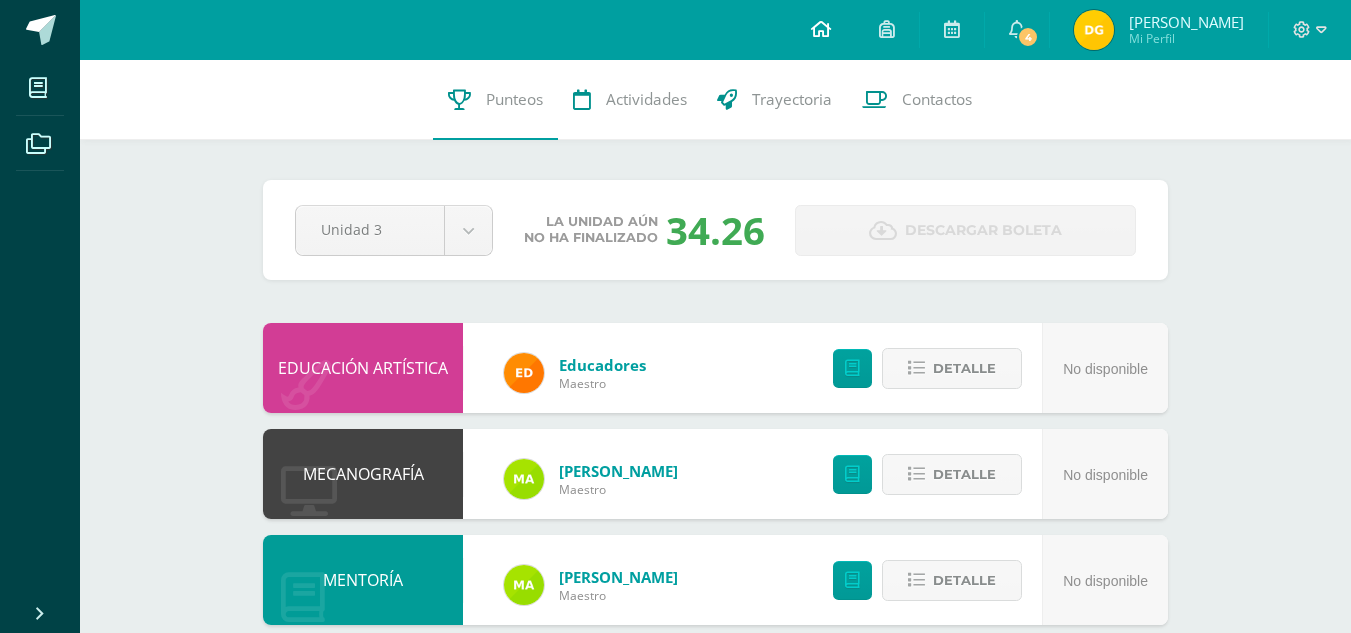 click at bounding box center (821, 29) 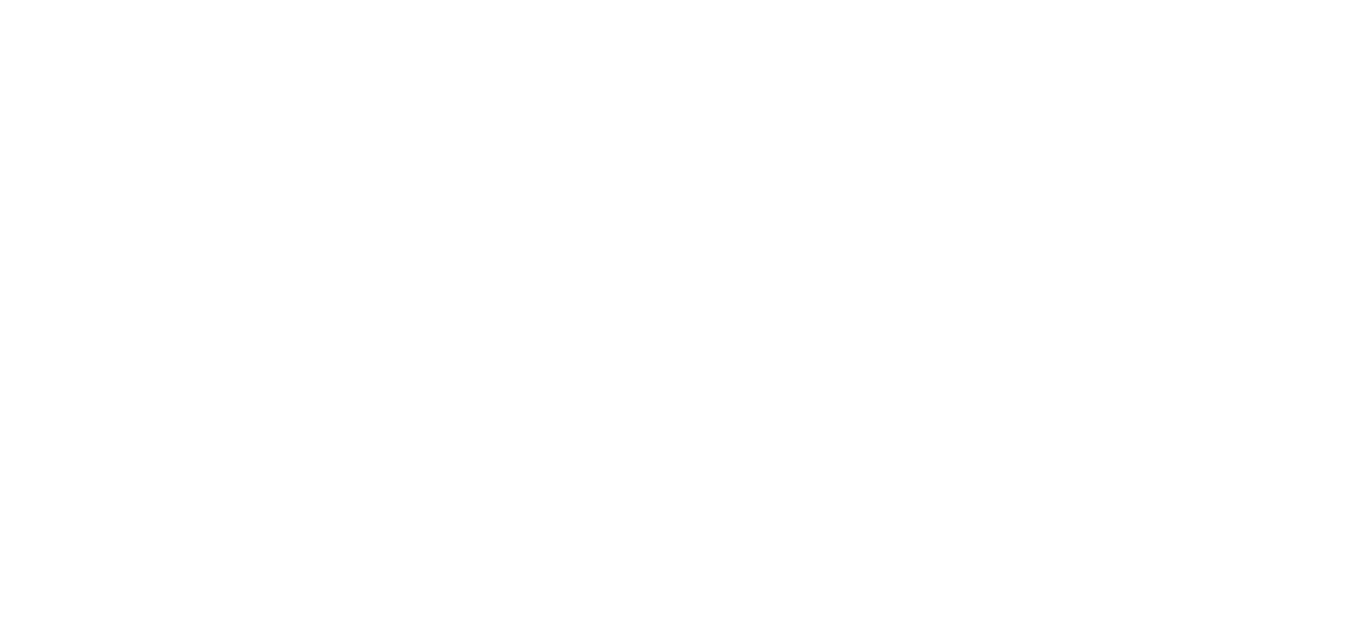 scroll, scrollTop: 0, scrollLeft: 0, axis: both 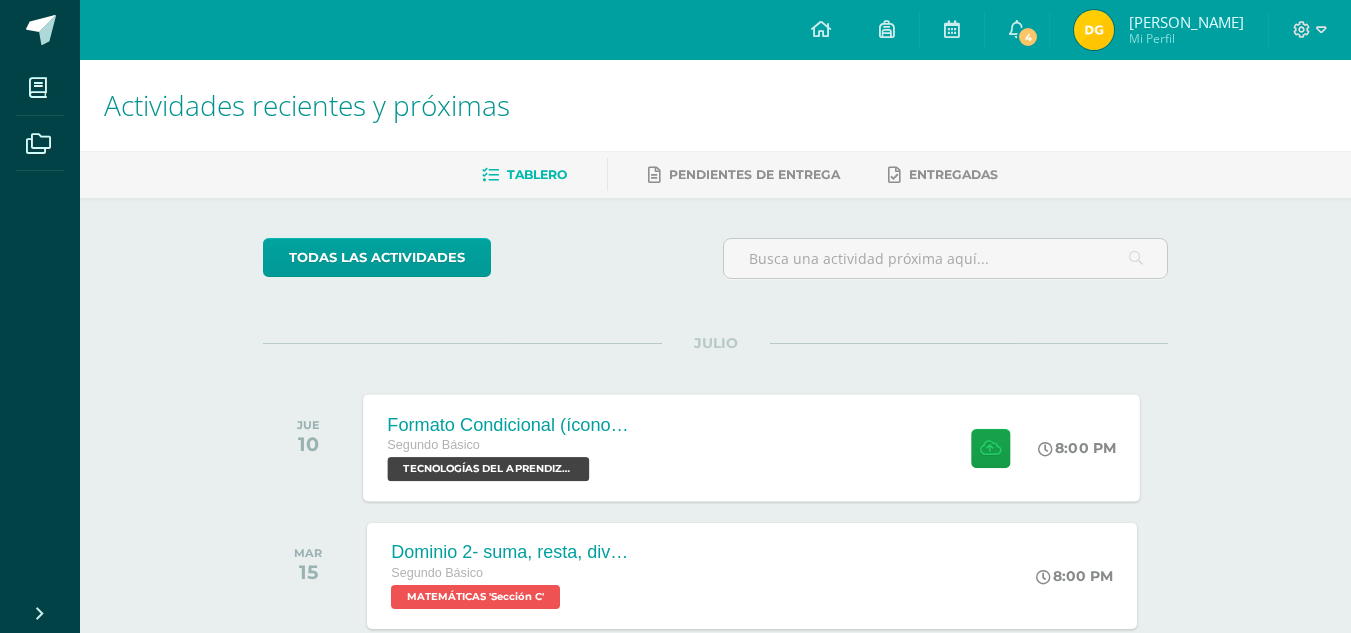 click at bounding box center (986, 447) 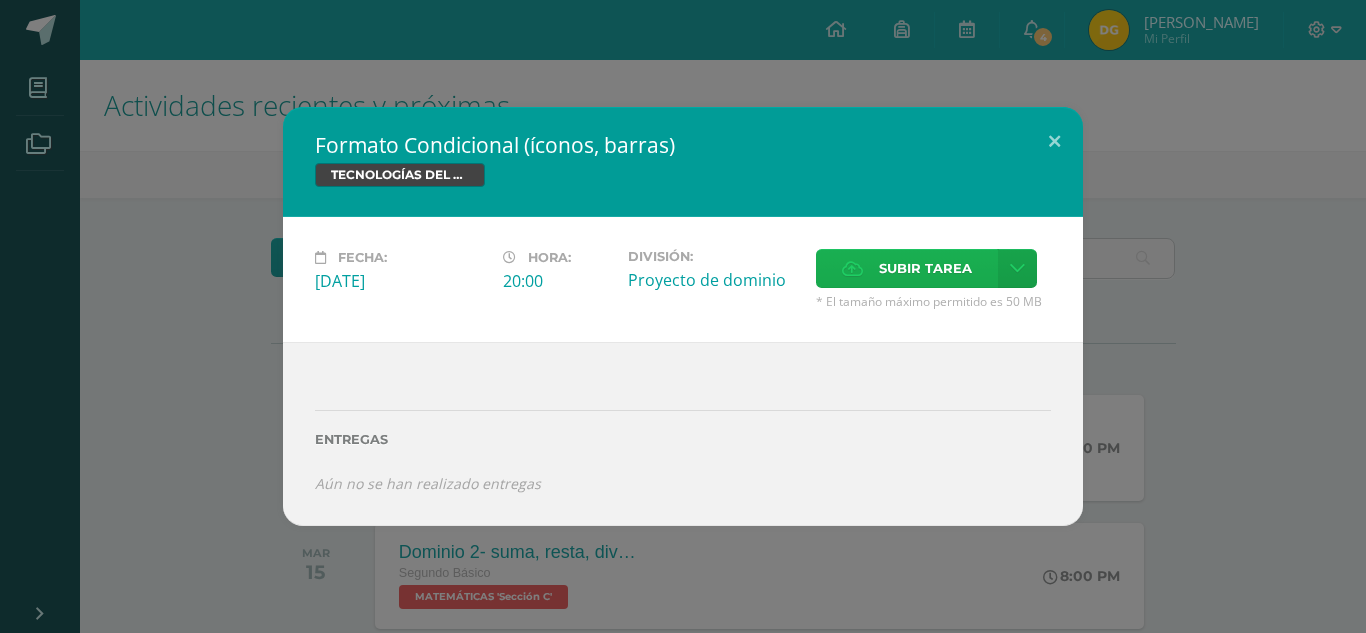 click on "Subir tarea" at bounding box center (925, 268) 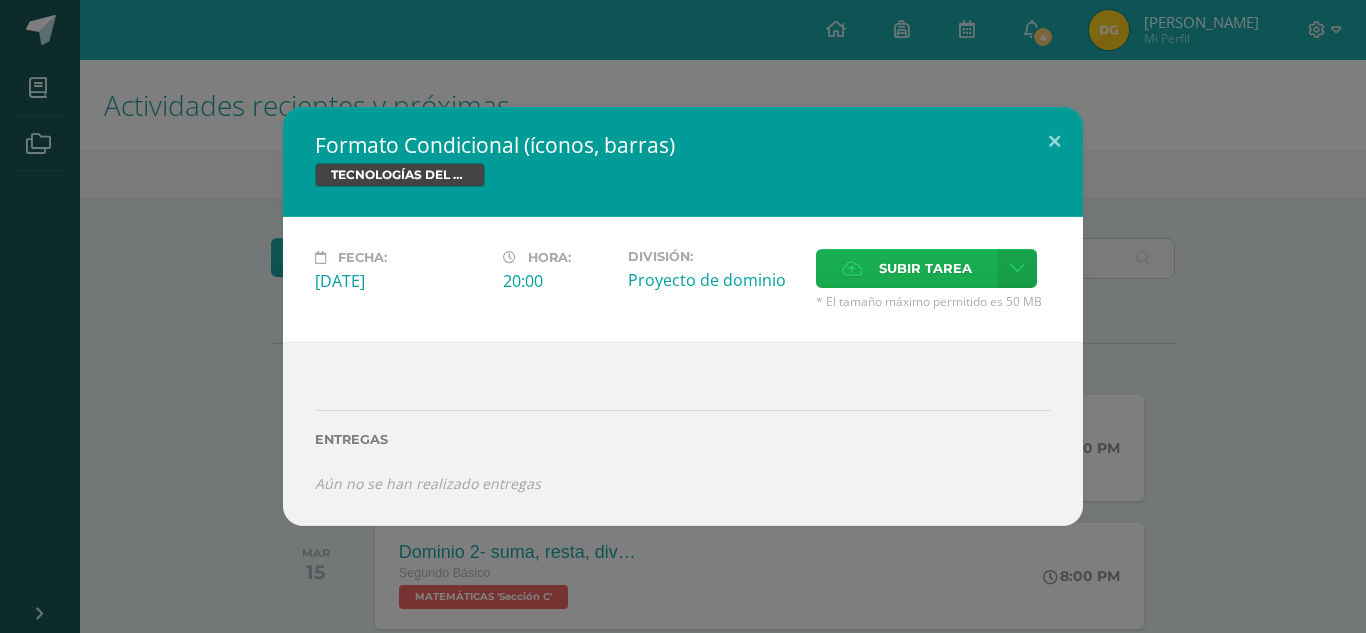 click on "Subir tarea" at bounding box center [925, 268] 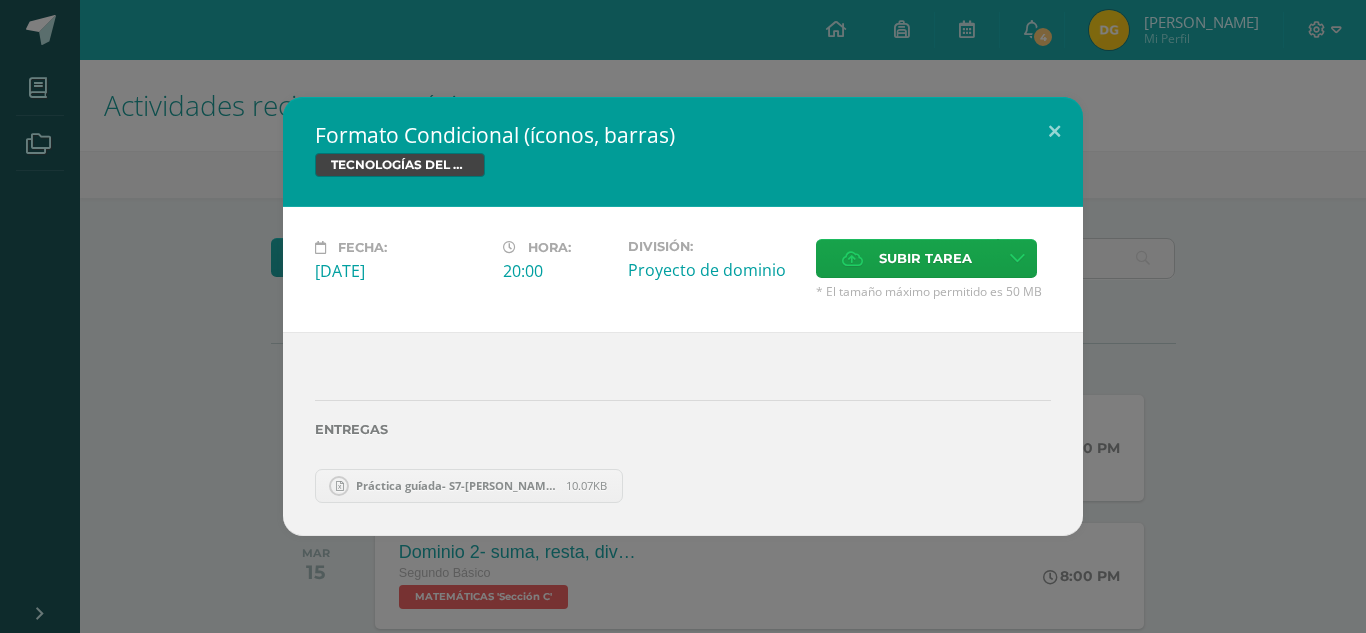 click on "Práctica guíada- S7-Delsy Guarcax.xlsx" at bounding box center [456, 485] 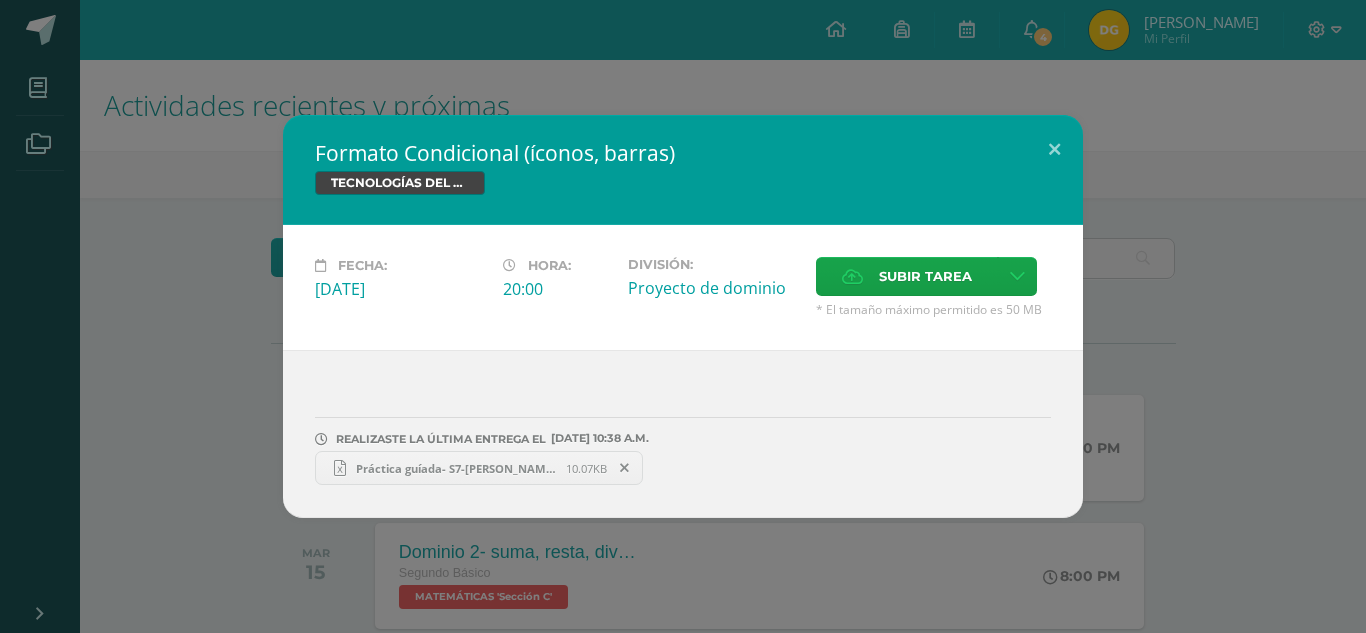 click on "Práctica guíada- S7-Delsy Guarcax.xlsx" at bounding box center (456, 468) 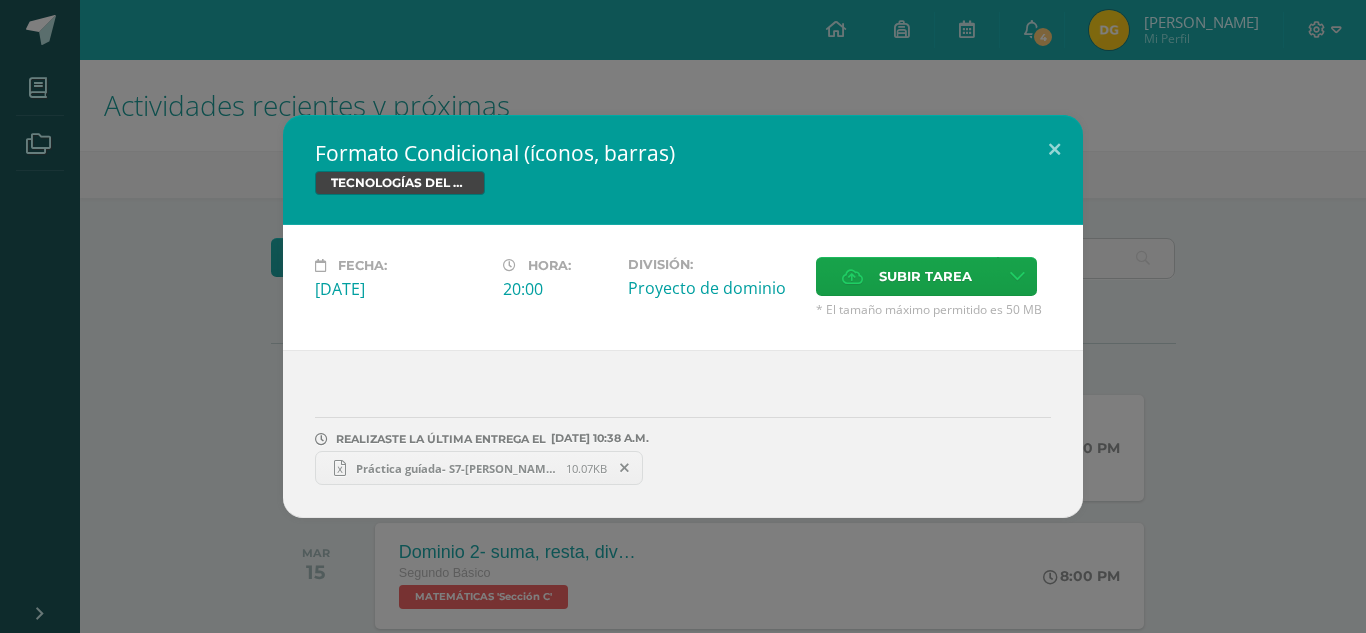 click at bounding box center [624, 468] 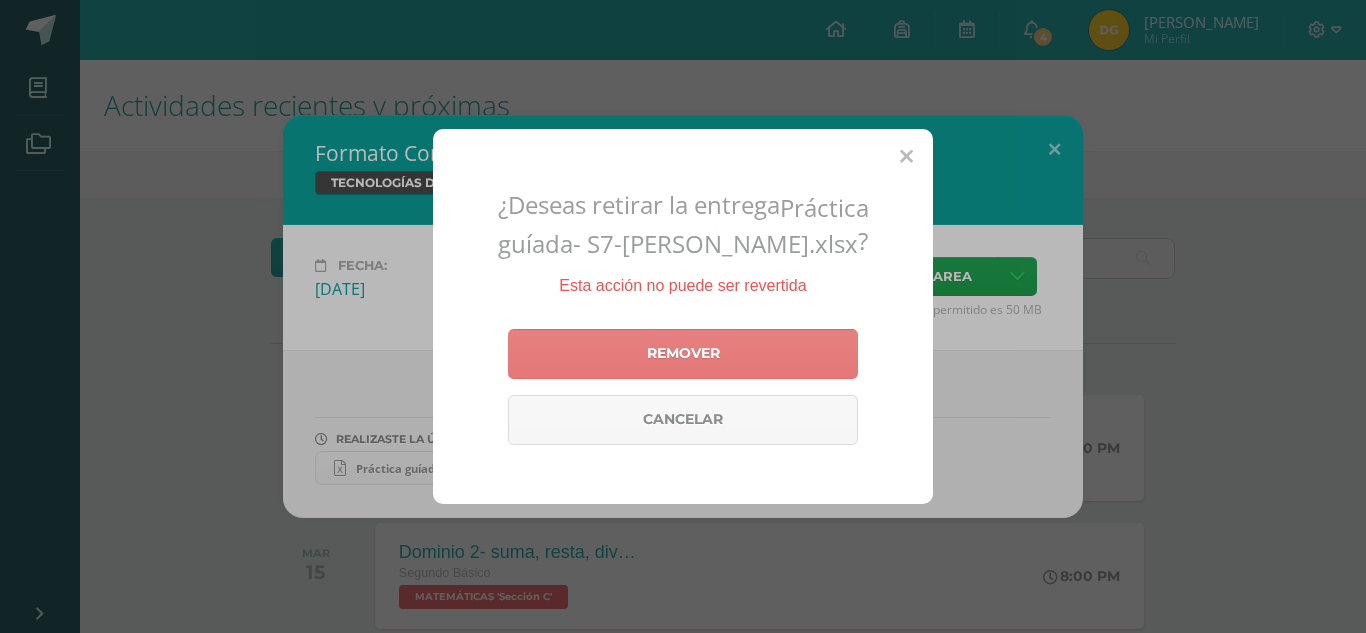 click on "Remover" at bounding box center [683, 354] 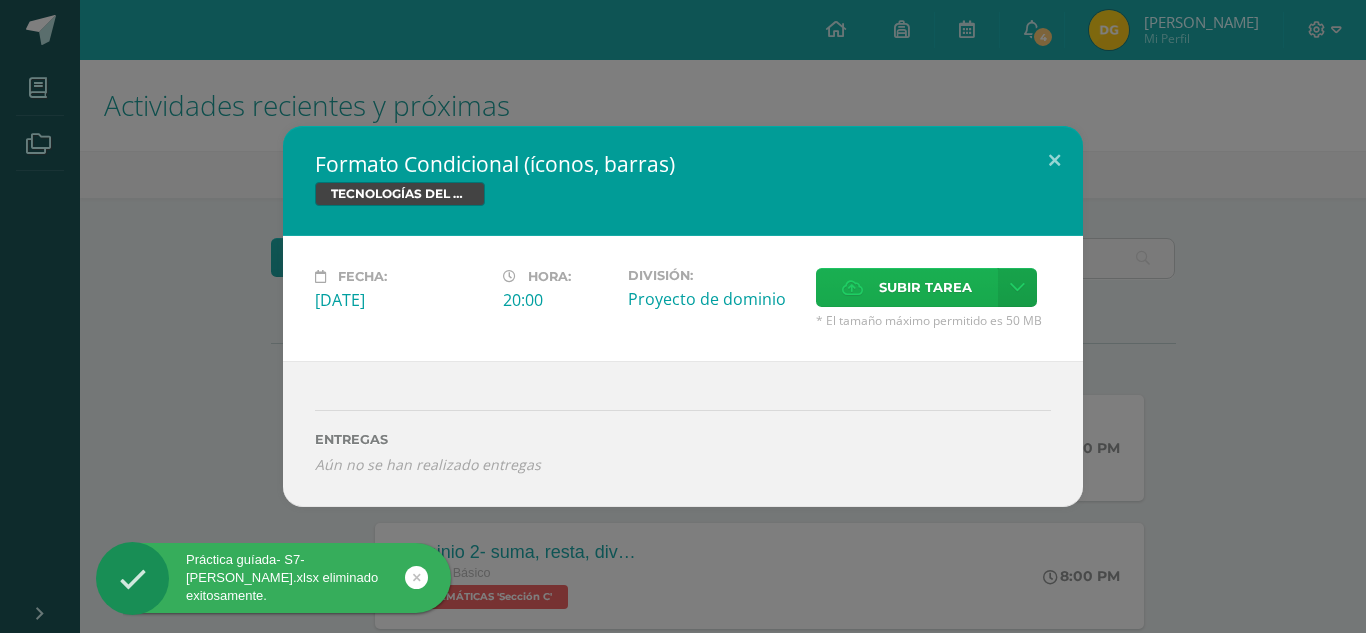 click at bounding box center [852, 287] 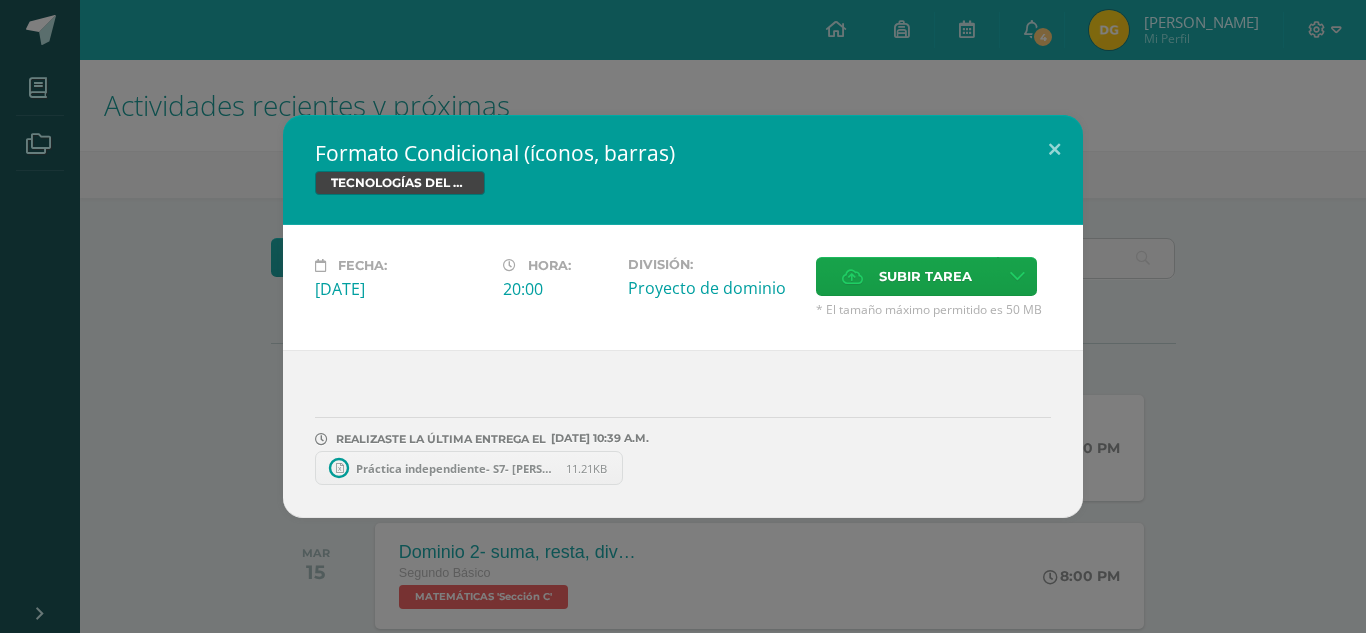 click on "Práctica independiente- S7- Delsy Guarcax.xlsx" at bounding box center (456, 468) 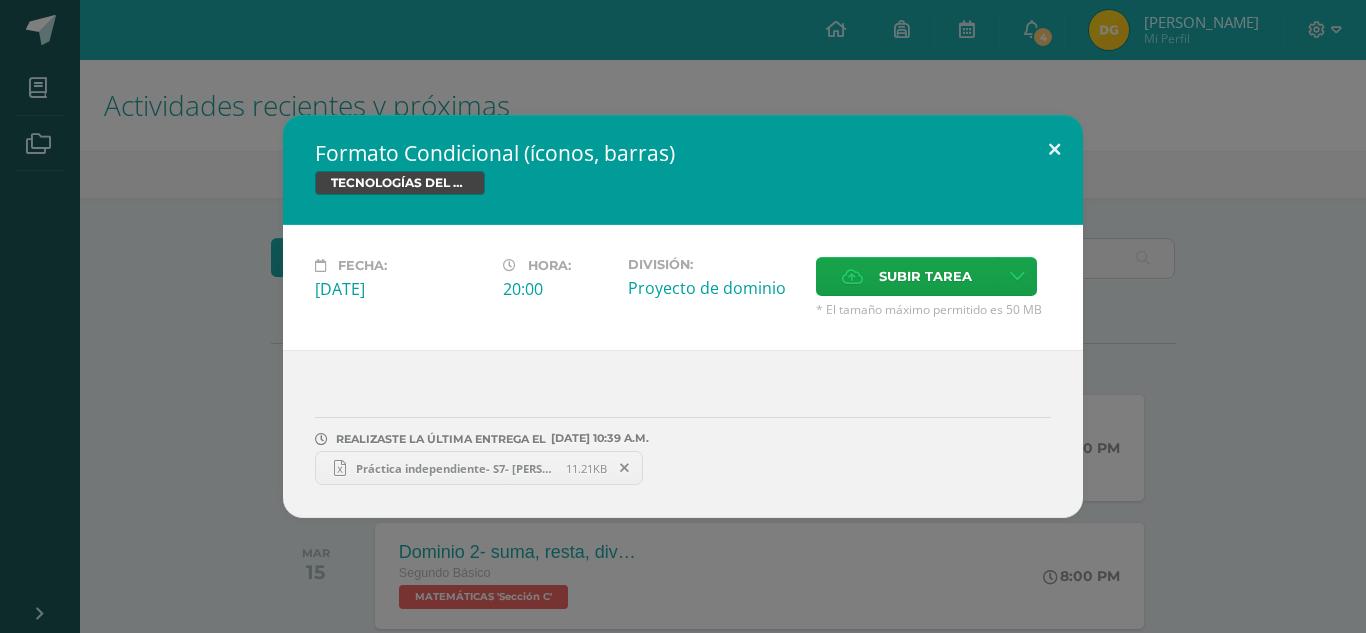 click at bounding box center (1054, 149) 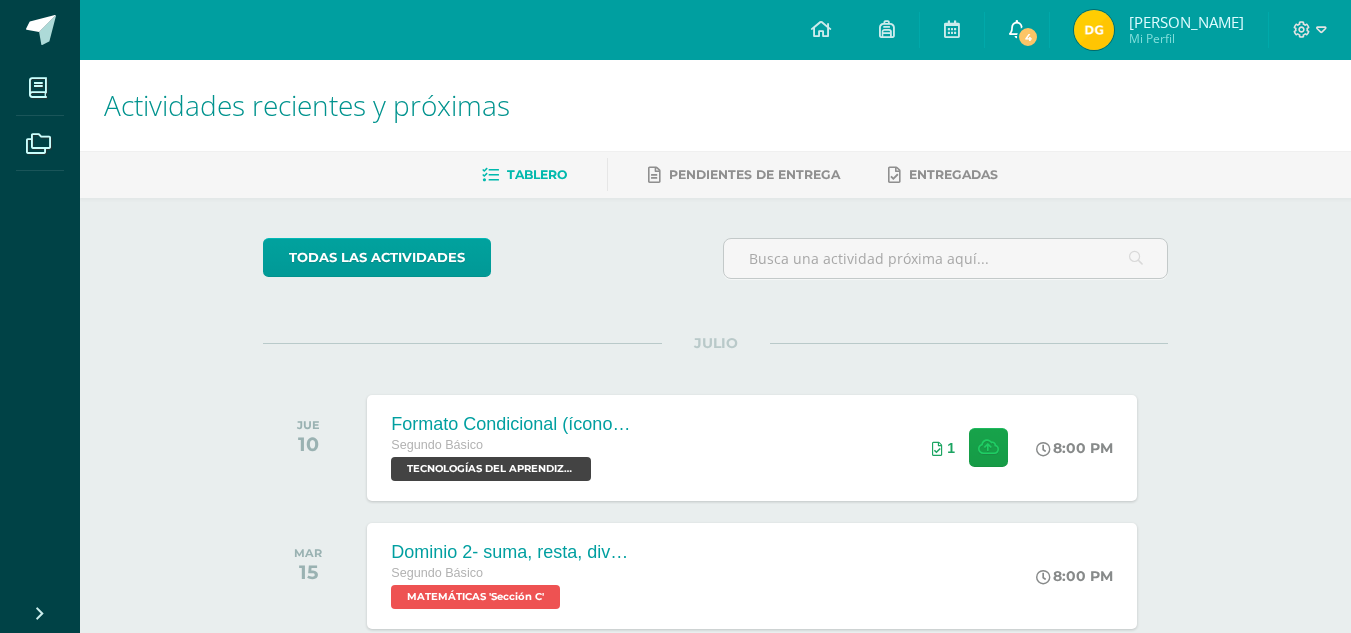 click on "4" at bounding box center [1028, 37] 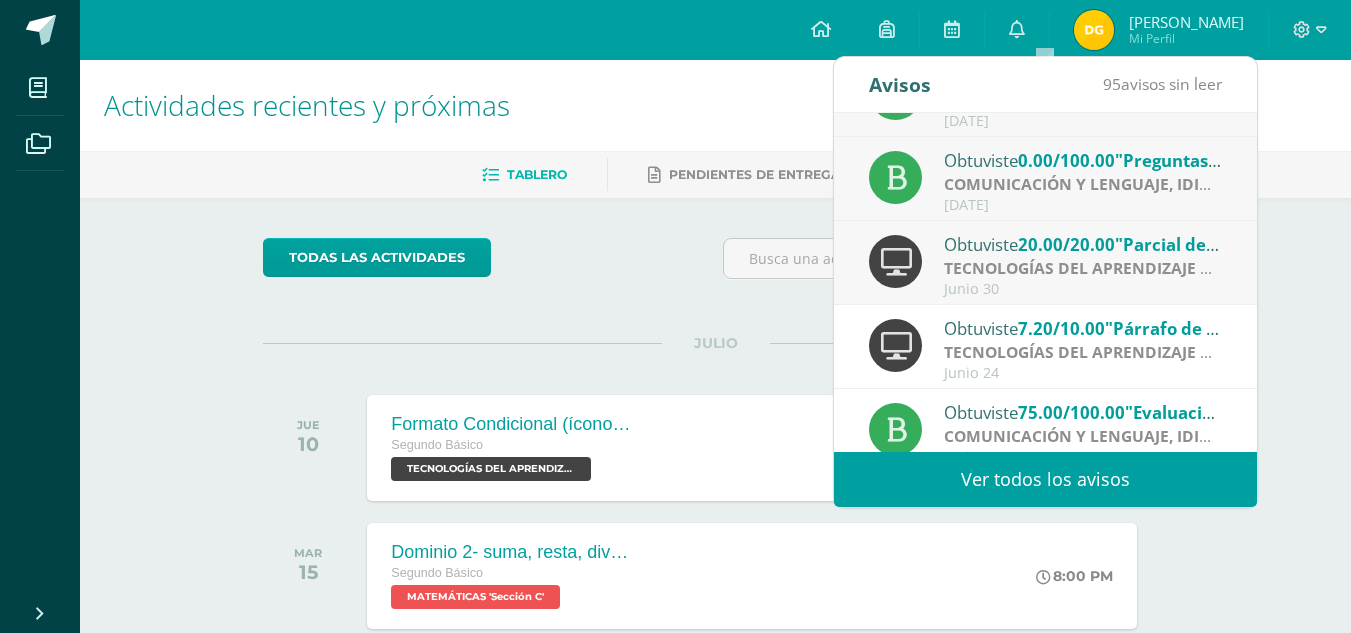 scroll, scrollTop: 313, scrollLeft: 0, axis: vertical 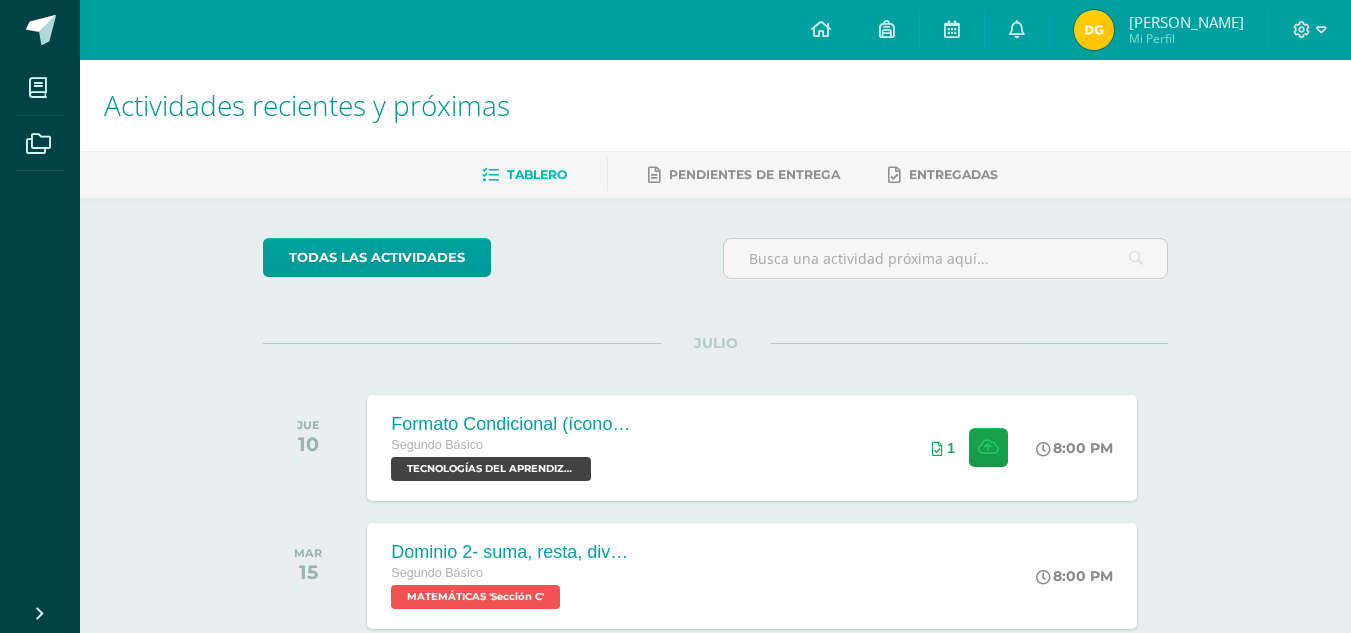 click on "todas las Actividades
No tienes actividades
Échale un vistazo a los demás períodos o  sal y disfruta del sol
JULIO
JUE
10
Formato Condicional (íconos, barras)
Segundo Básico
TECNOLOGÍAS DEL APRENDIZAJE Y LA COMUNICACIÓN 'Sección C'
8:00 PM
1" at bounding box center (715, 732) 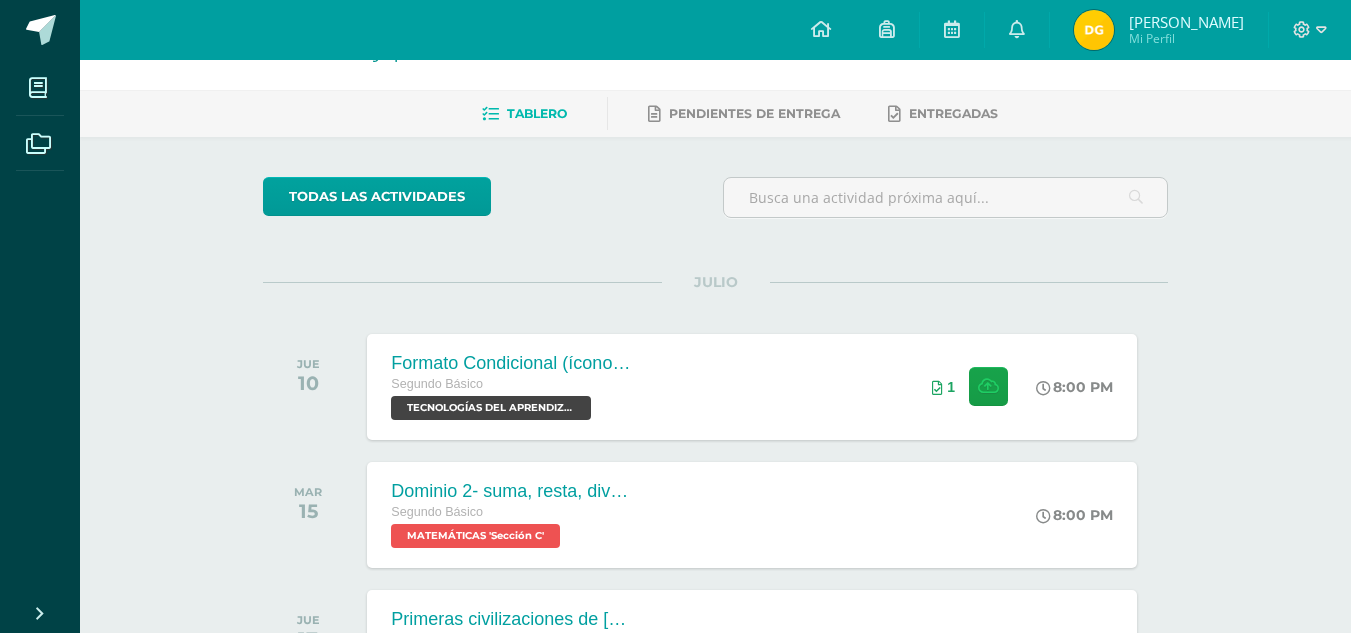 scroll, scrollTop: 63, scrollLeft: 0, axis: vertical 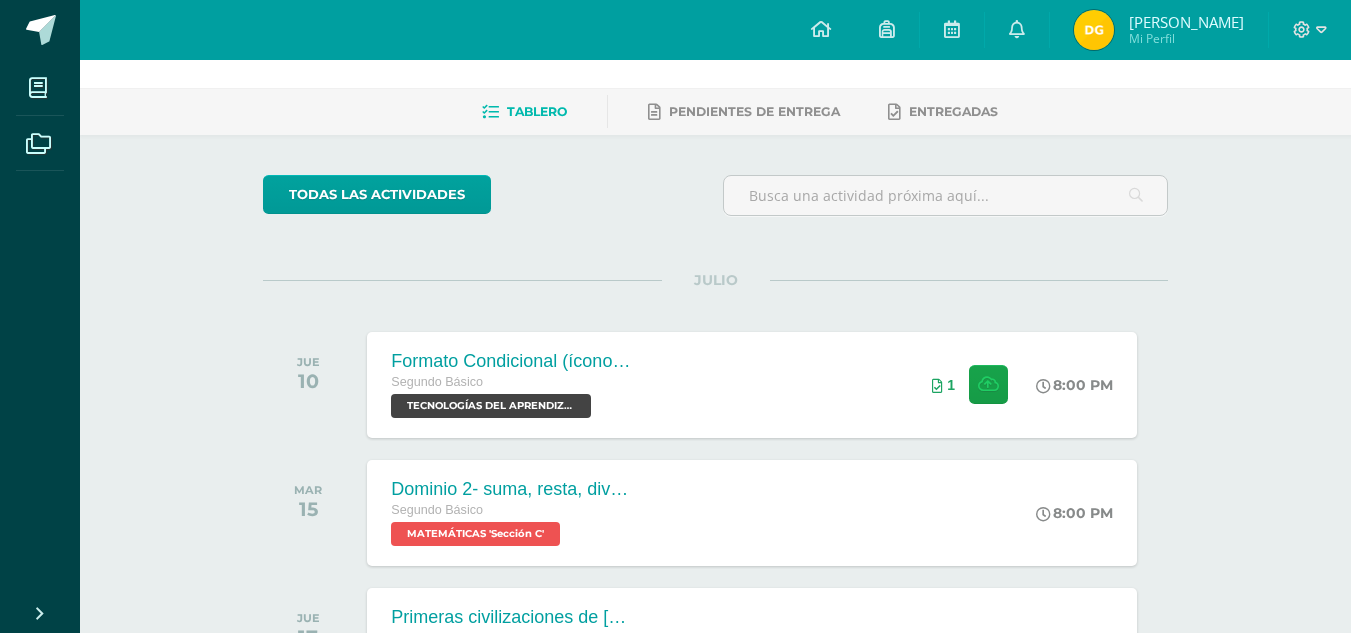 click on "Delsy Mishel
Mi Perfil" at bounding box center (1159, 30) 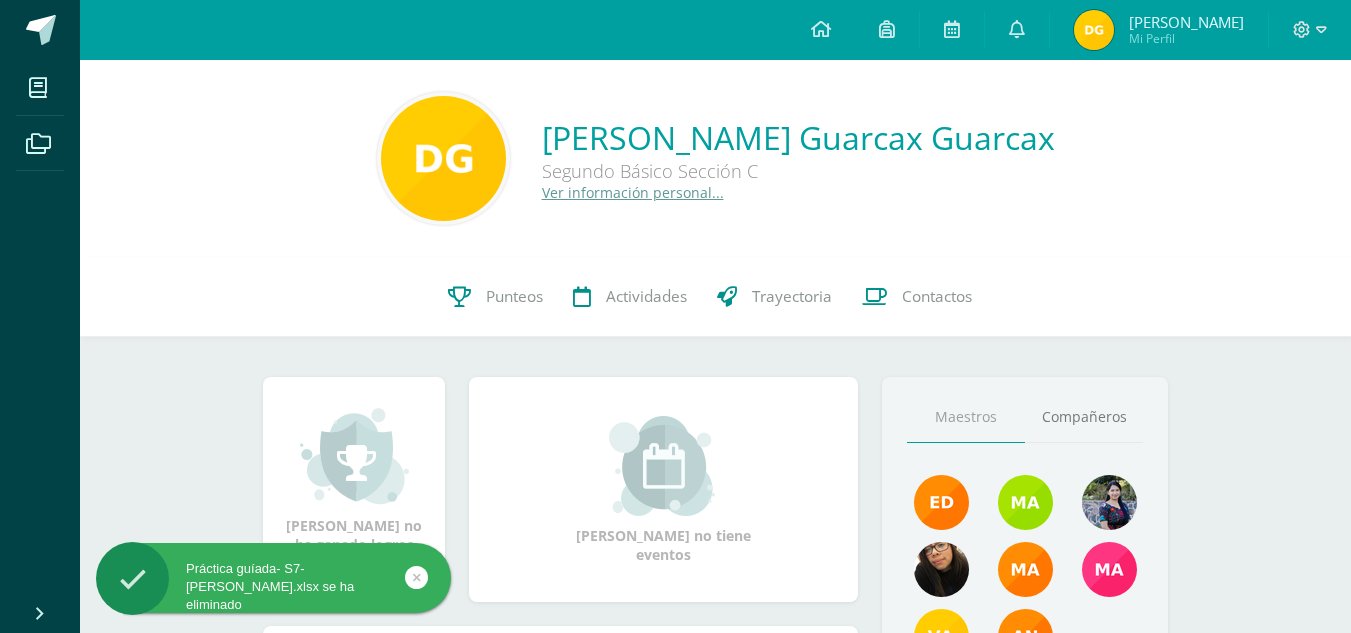 scroll, scrollTop: 0, scrollLeft: 0, axis: both 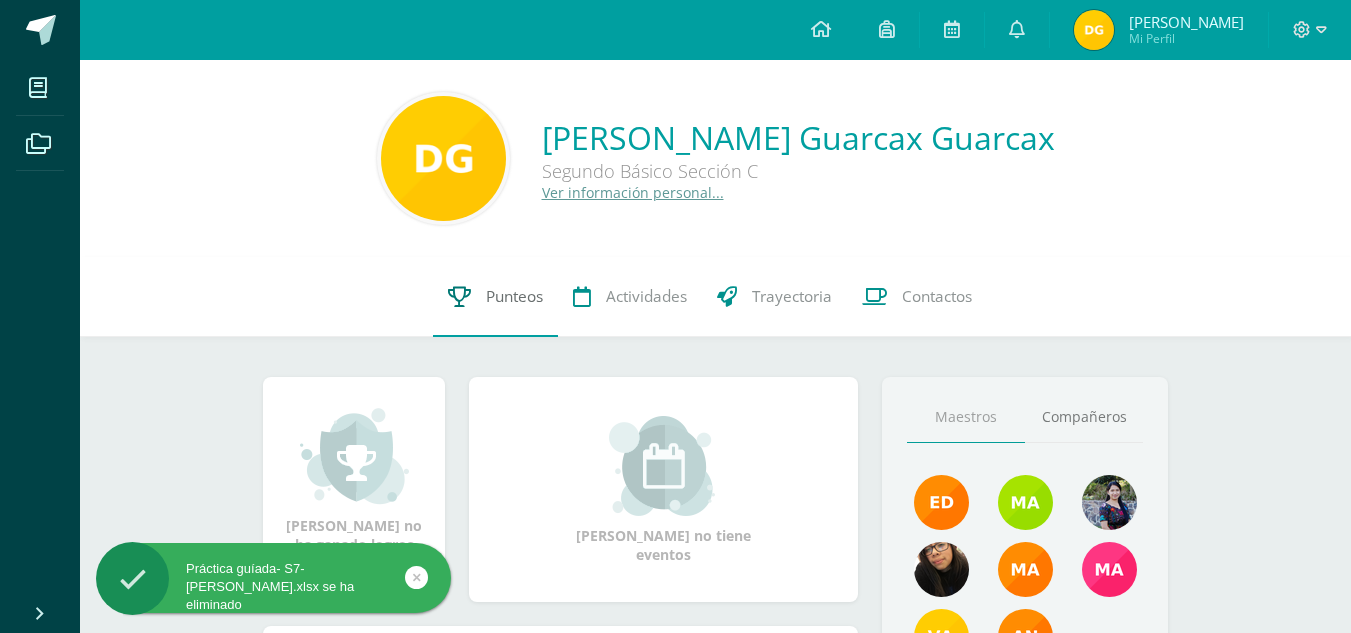 click on "Punteos" at bounding box center (495, 297) 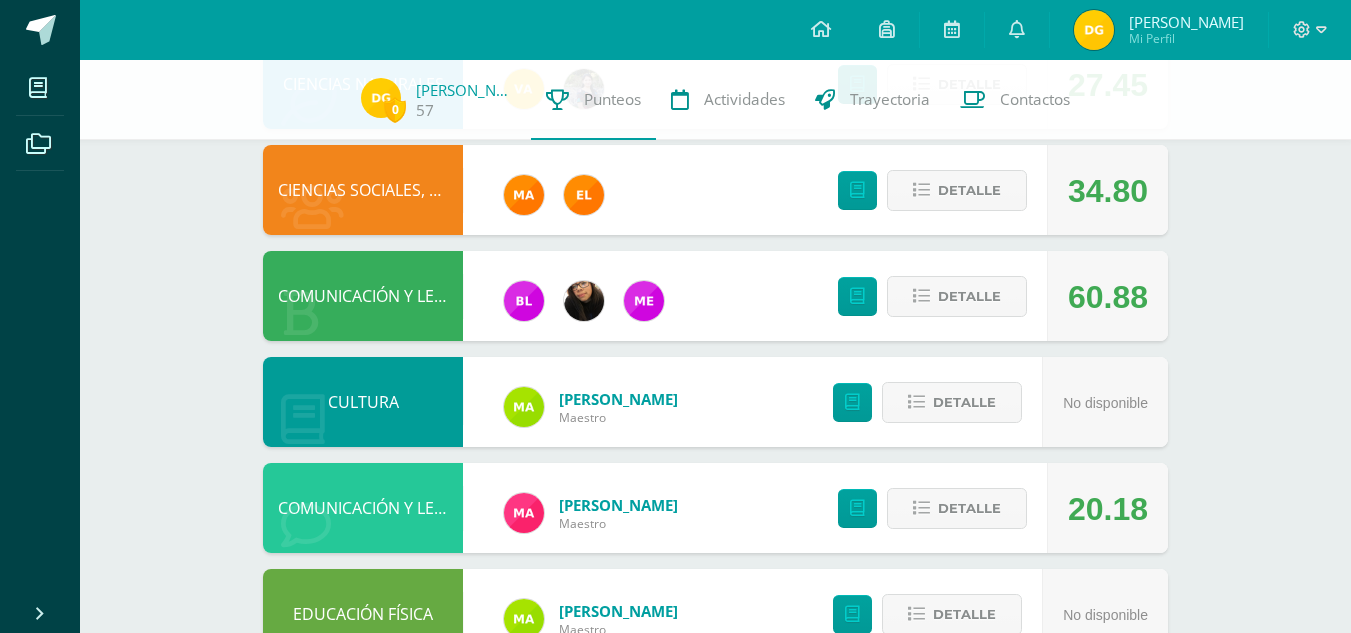 scroll, scrollTop: 1084, scrollLeft: 0, axis: vertical 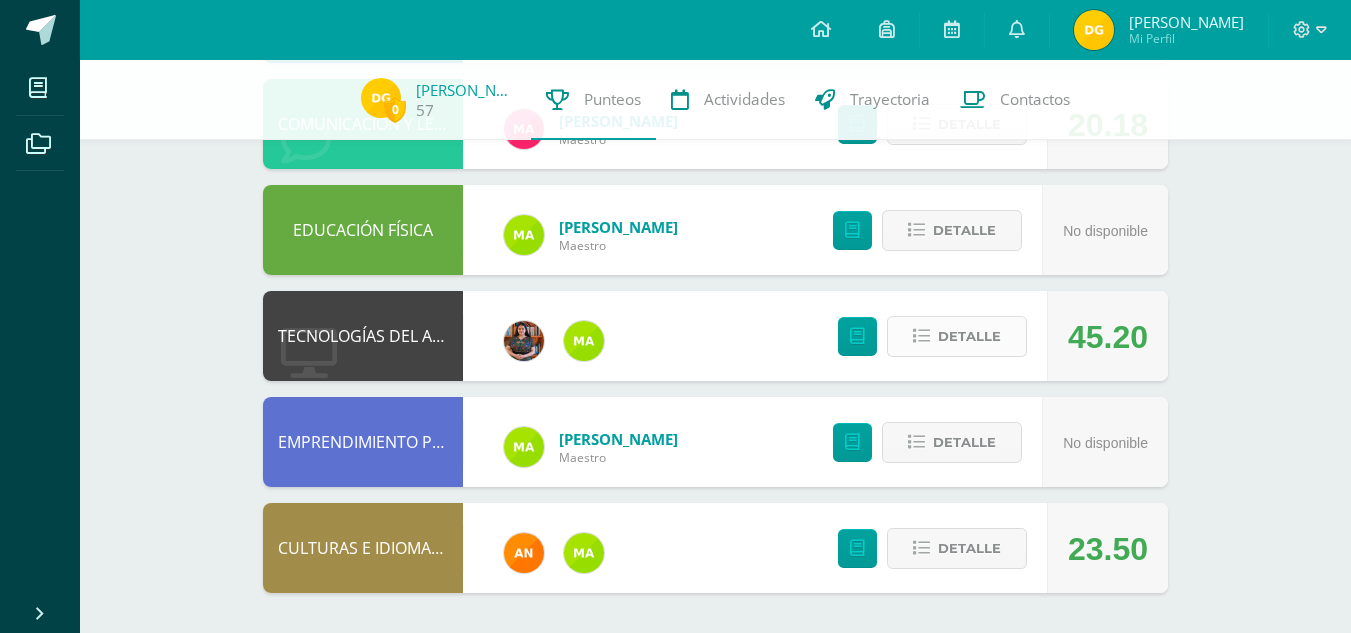 click on "Detalle" at bounding box center [957, 336] 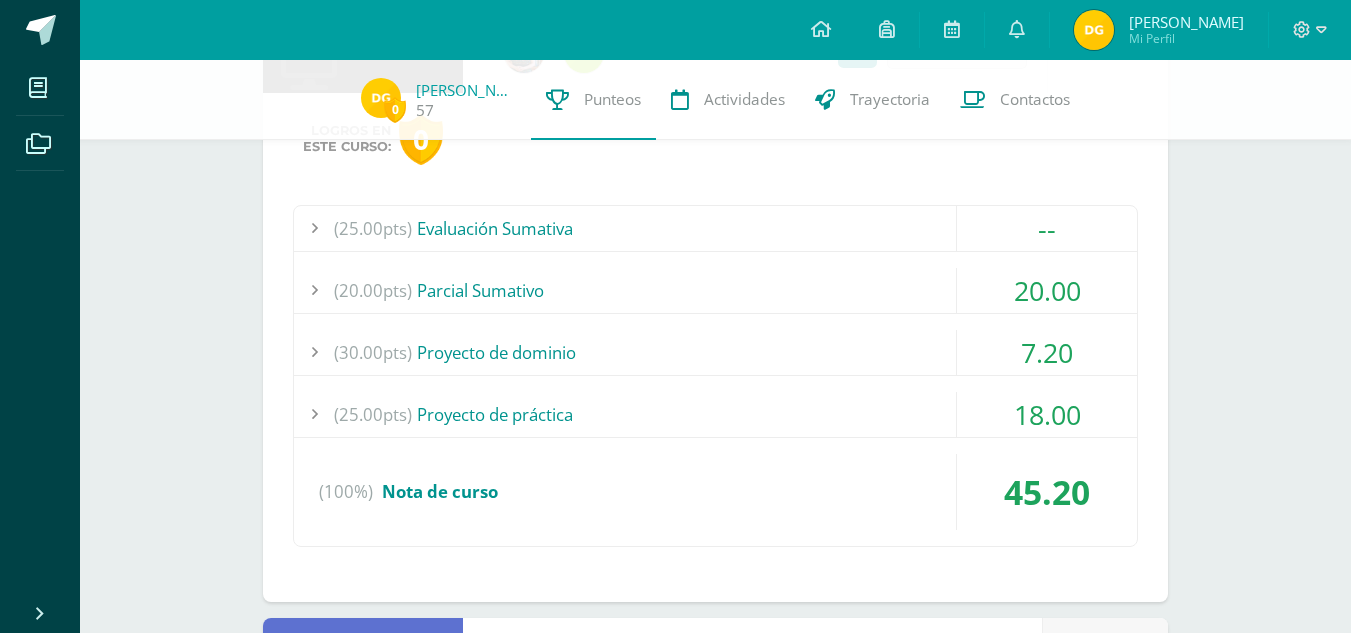 scroll, scrollTop: 1373, scrollLeft: 0, axis: vertical 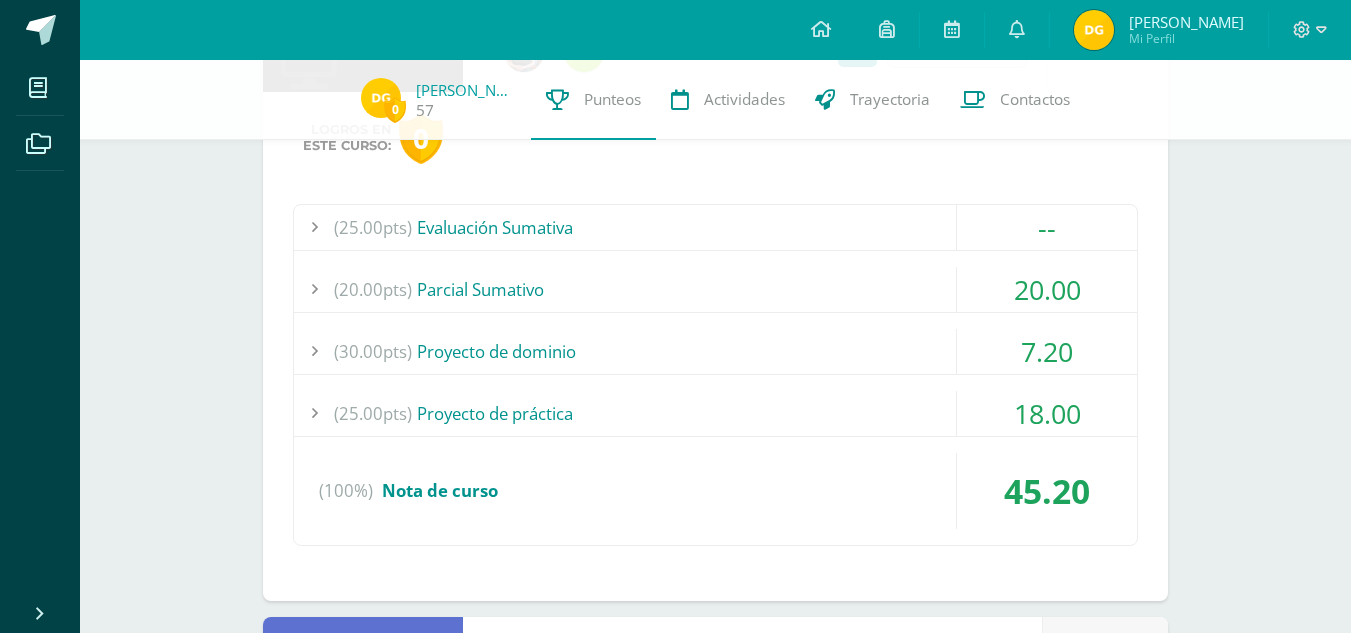 click on "18.00" at bounding box center [1047, 413] 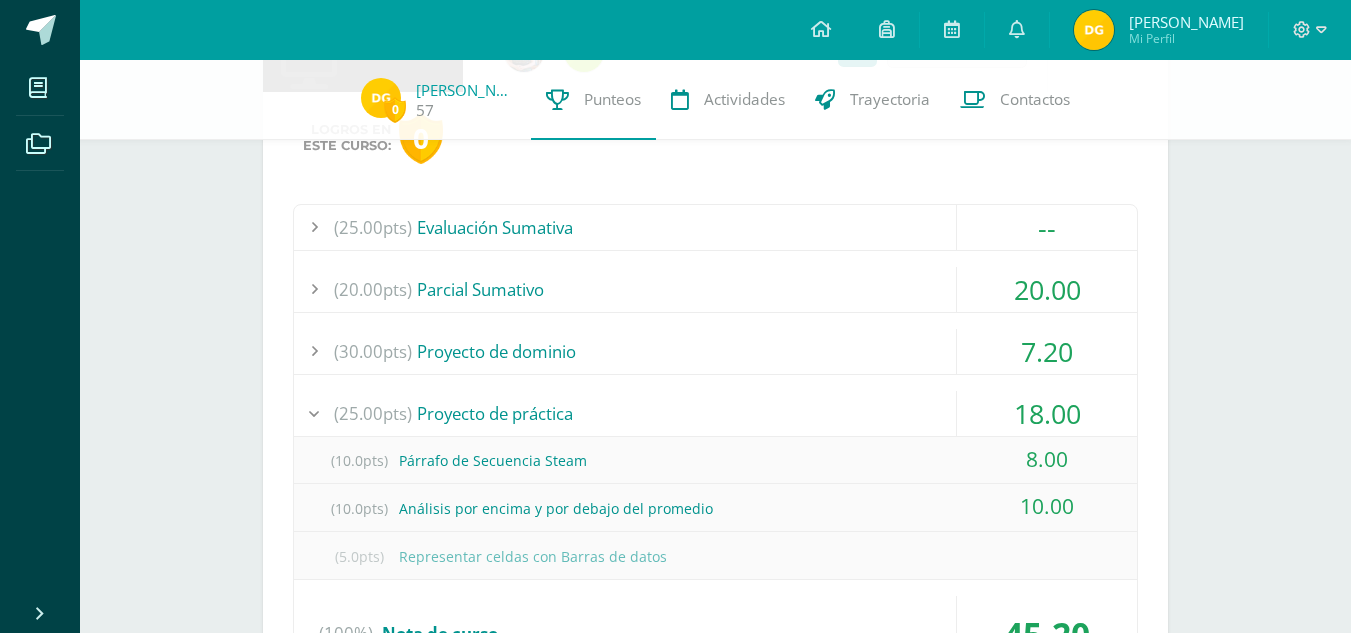 click on "(25.00pts)
Proyecto de  práctica" at bounding box center [715, 413] 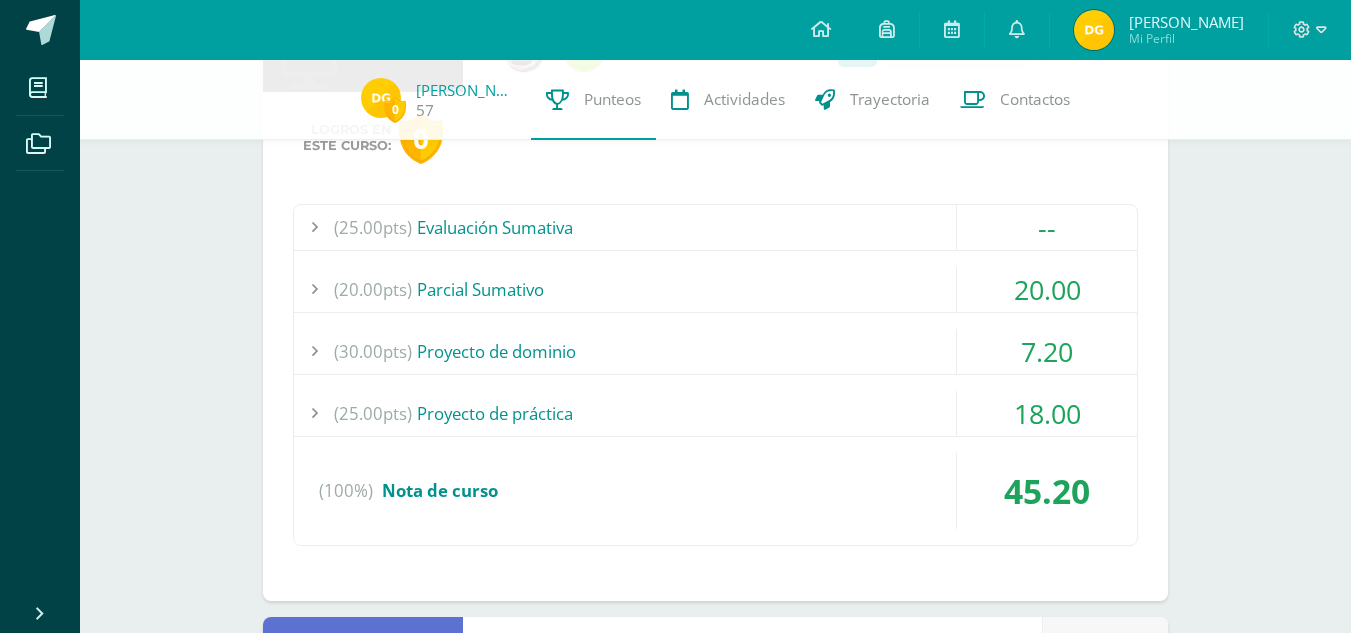click on "18.00" at bounding box center [1047, 413] 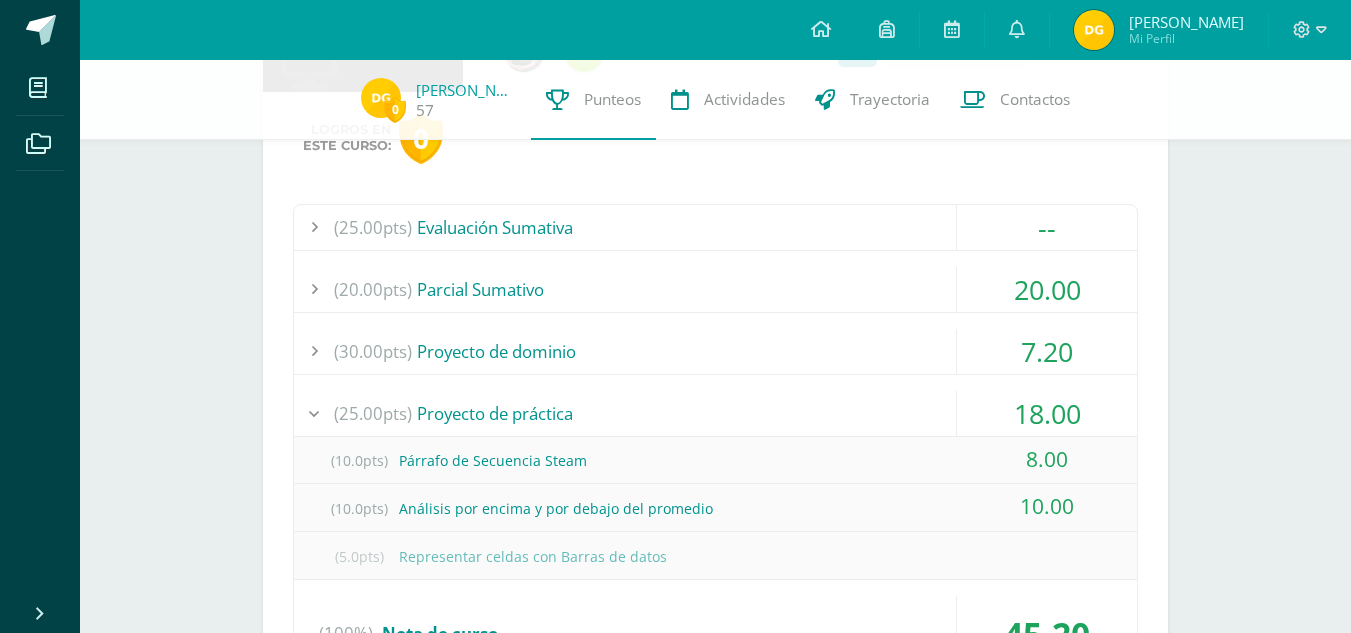 click on "18.00" at bounding box center (1047, 413) 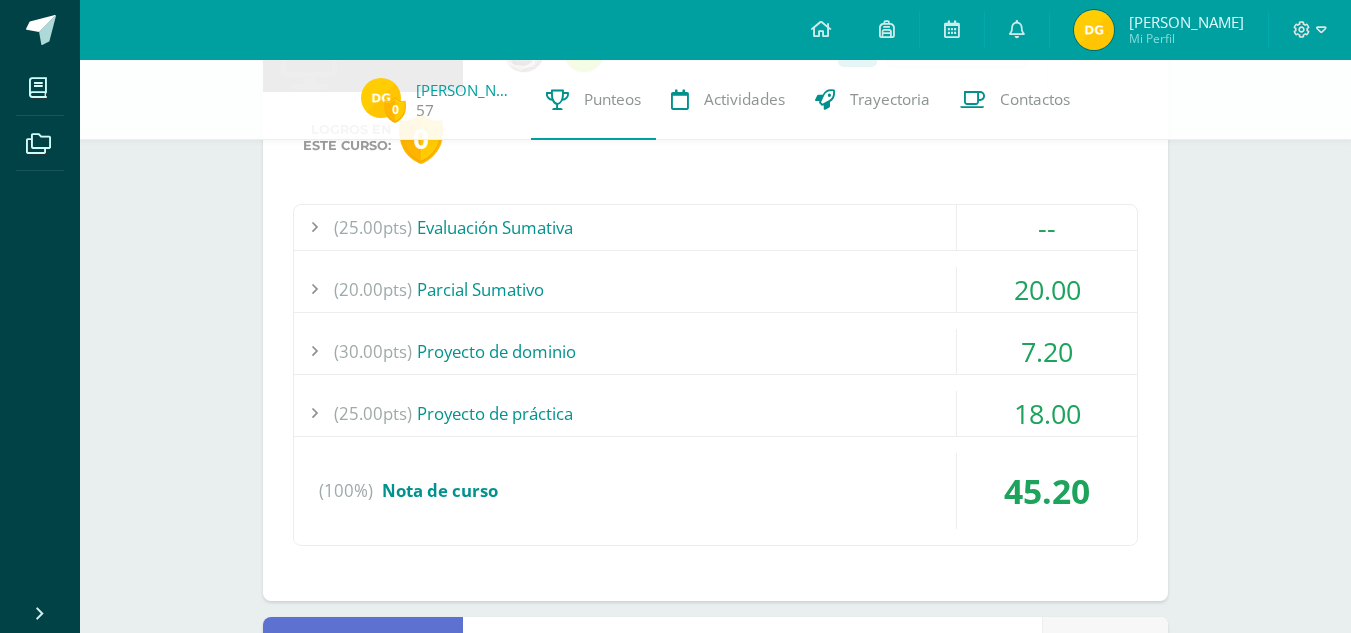 click on "7.20" at bounding box center (1047, 351) 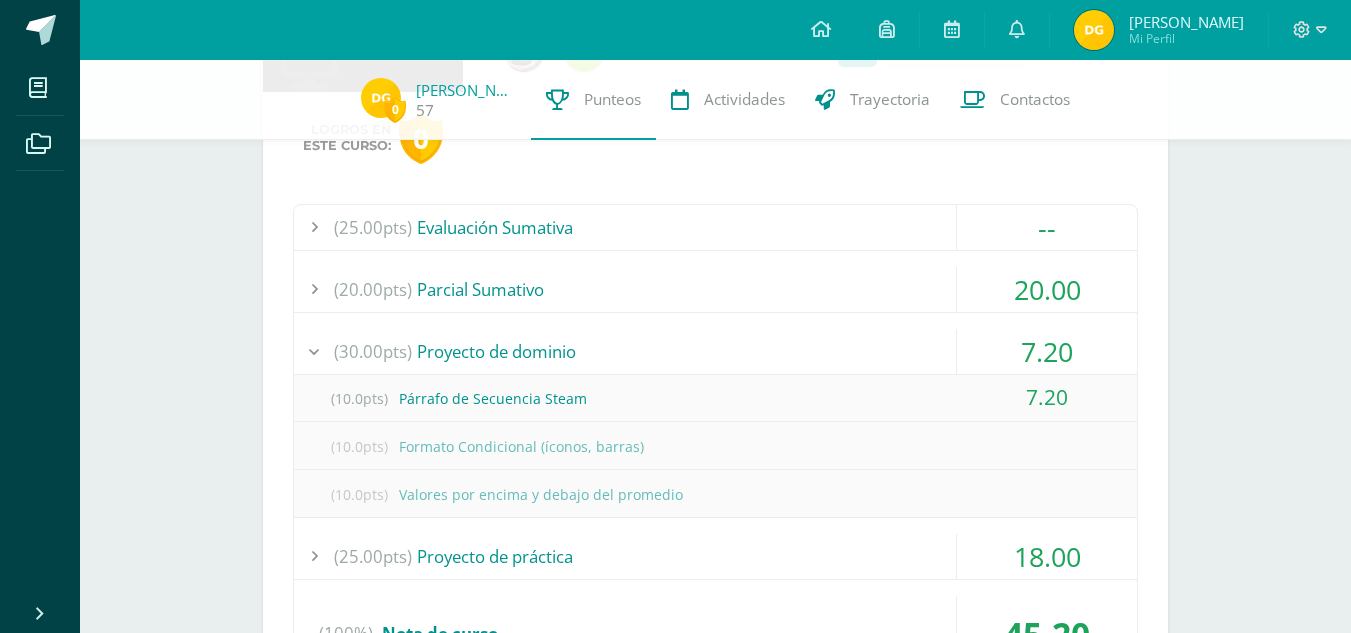 click on "7.20" at bounding box center [1047, 351] 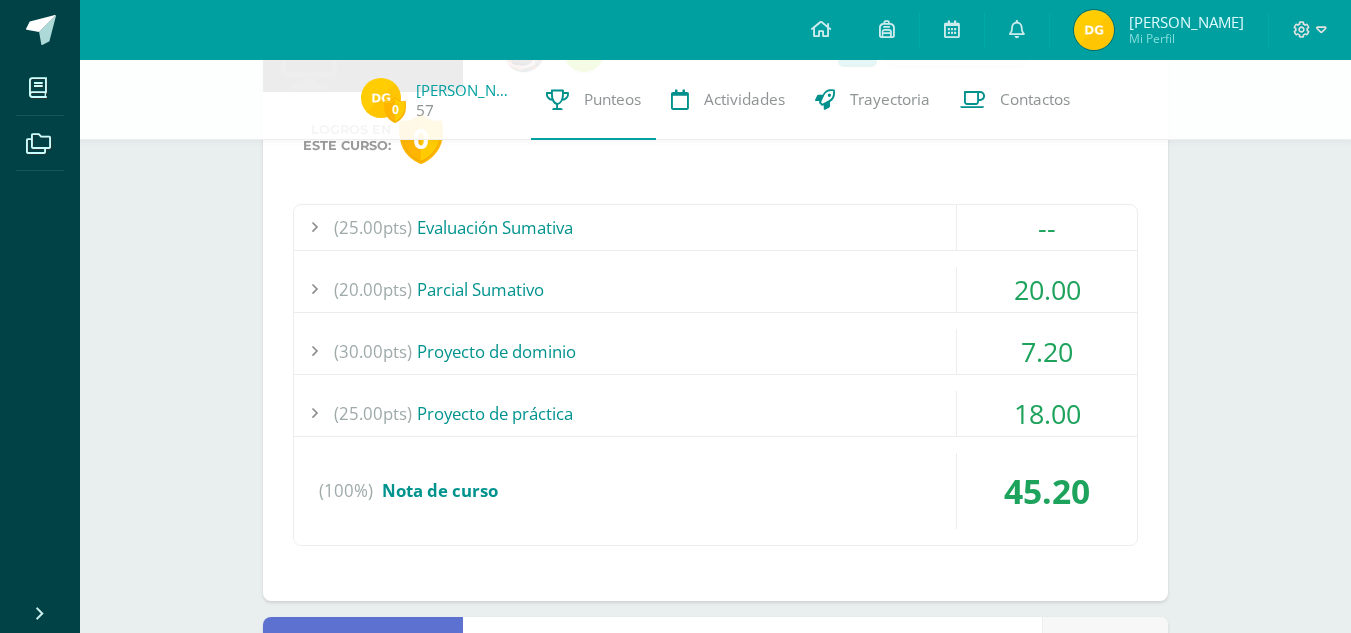 click on "7.20" at bounding box center [1047, 351] 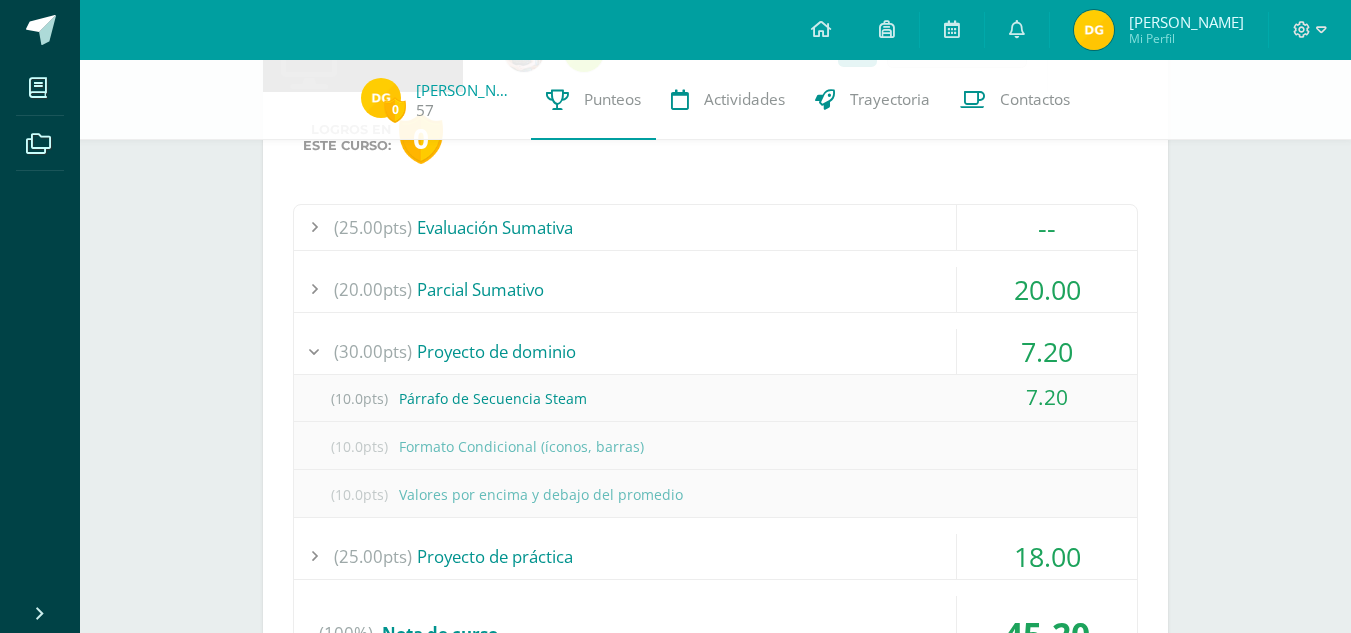 click on "7.20" at bounding box center (1047, 351) 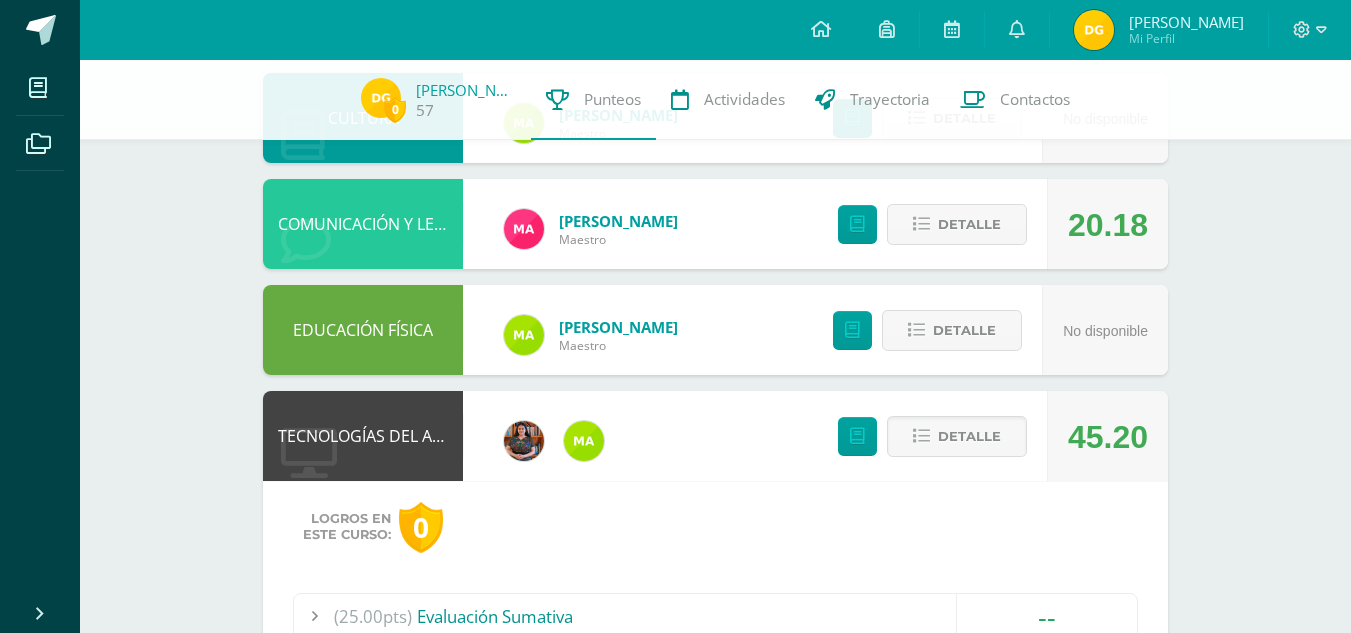 scroll, scrollTop: 983, scrollLeft: 0, axis: vertical 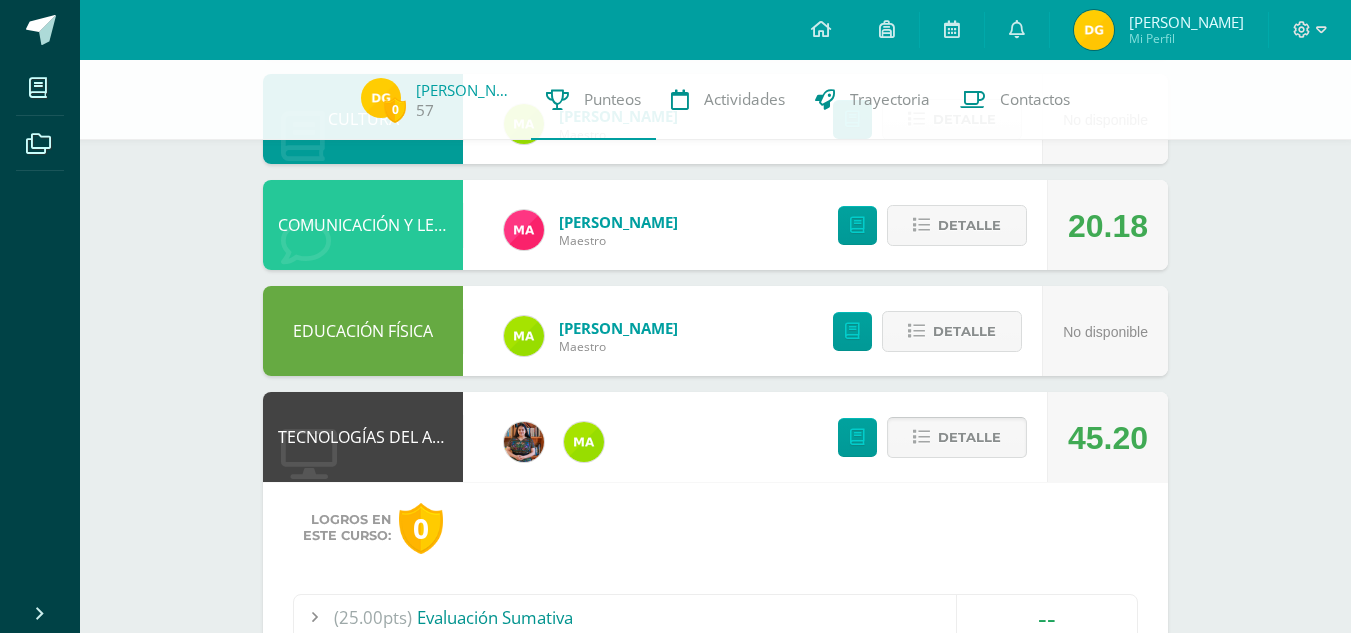 click on "Detalle" at bounding box center [969, 437] 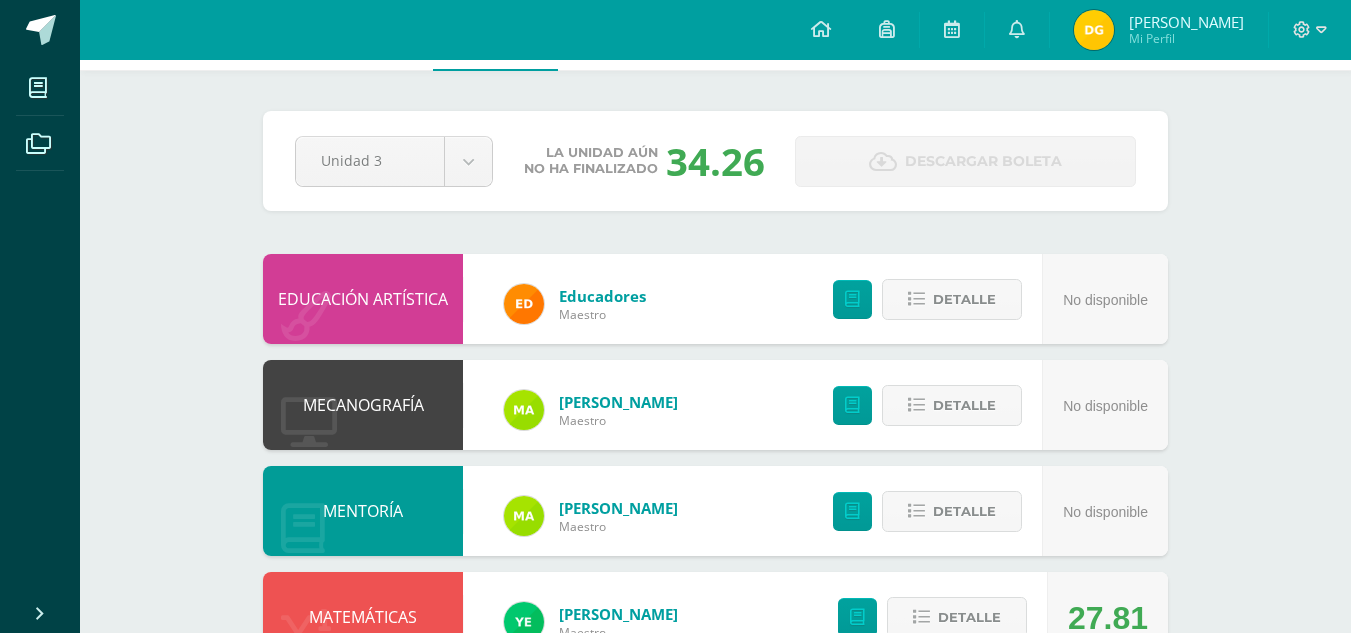 scroll, scrollTop: 0, scrollLeft: 0, axis: both 